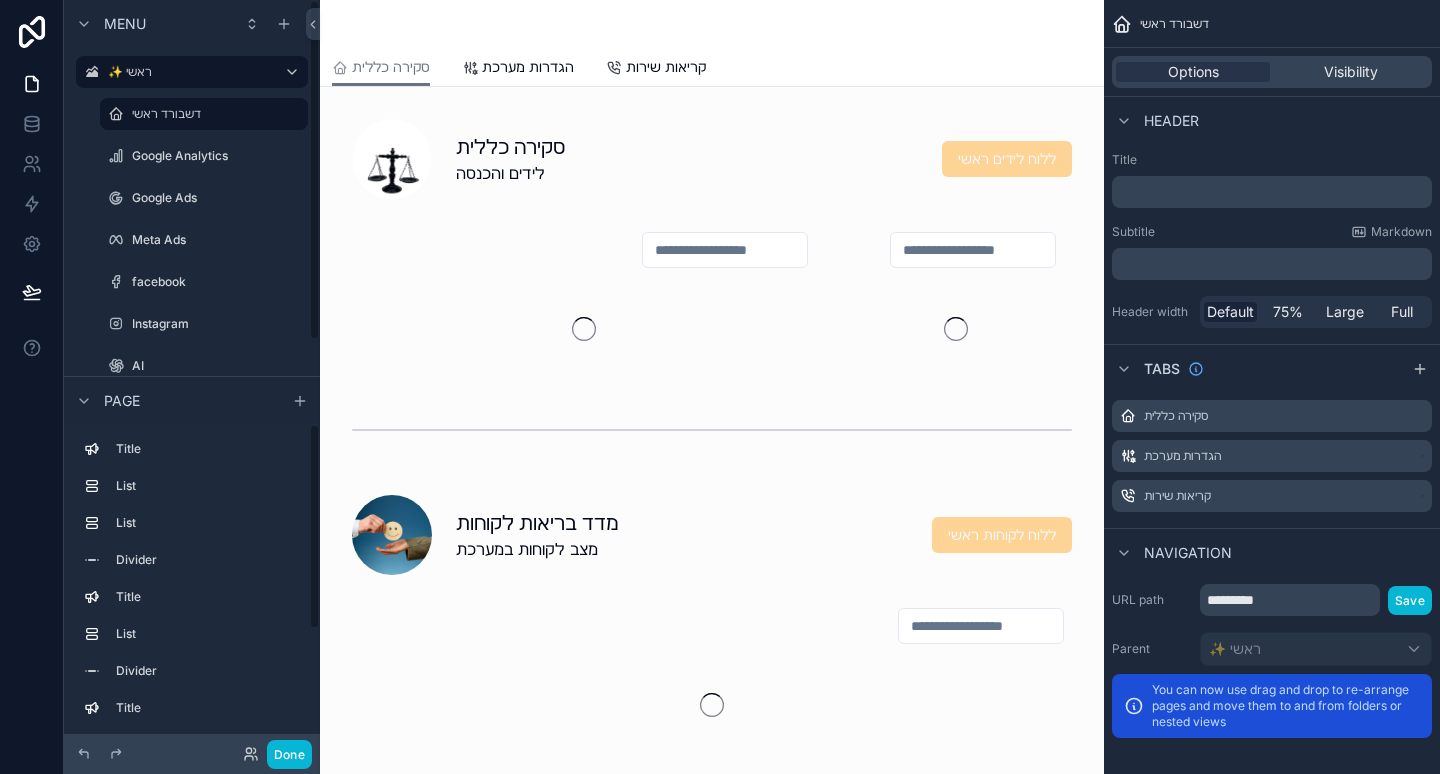 click on "Done" at bounding box center (289, 754) 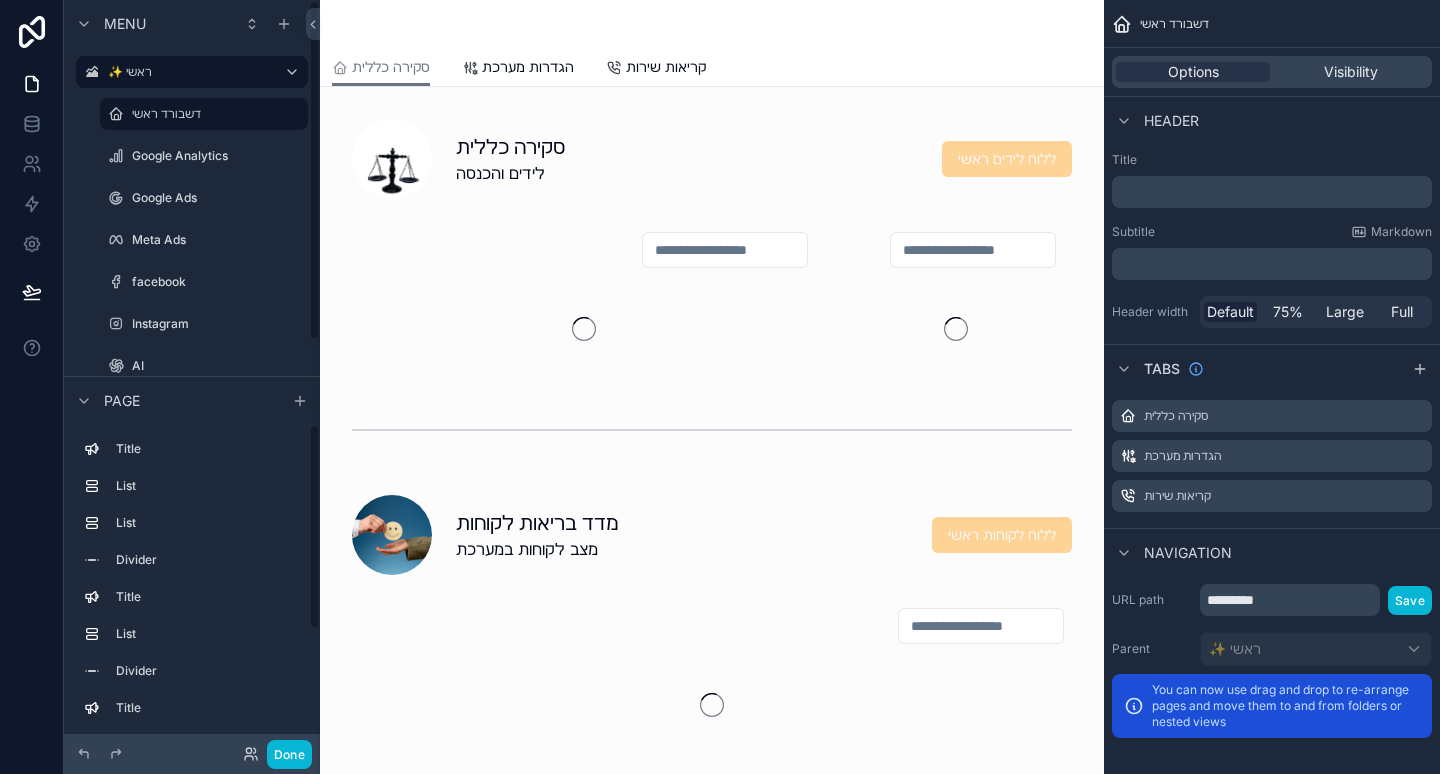 scroll, scrollTop: 0, scrollLeft: 0, axis: both 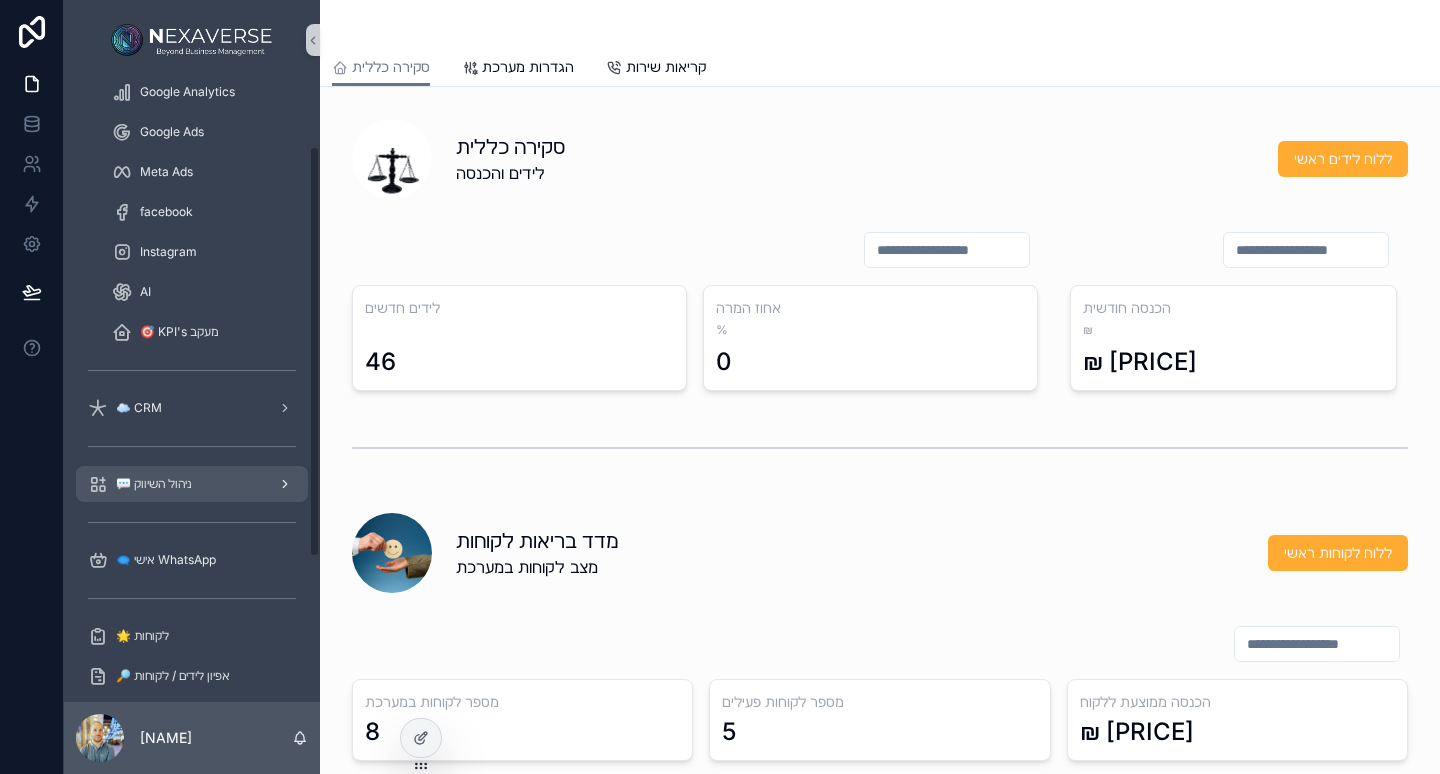 click on "💬 ניהול השיווק" at bounding box center [192, 484] 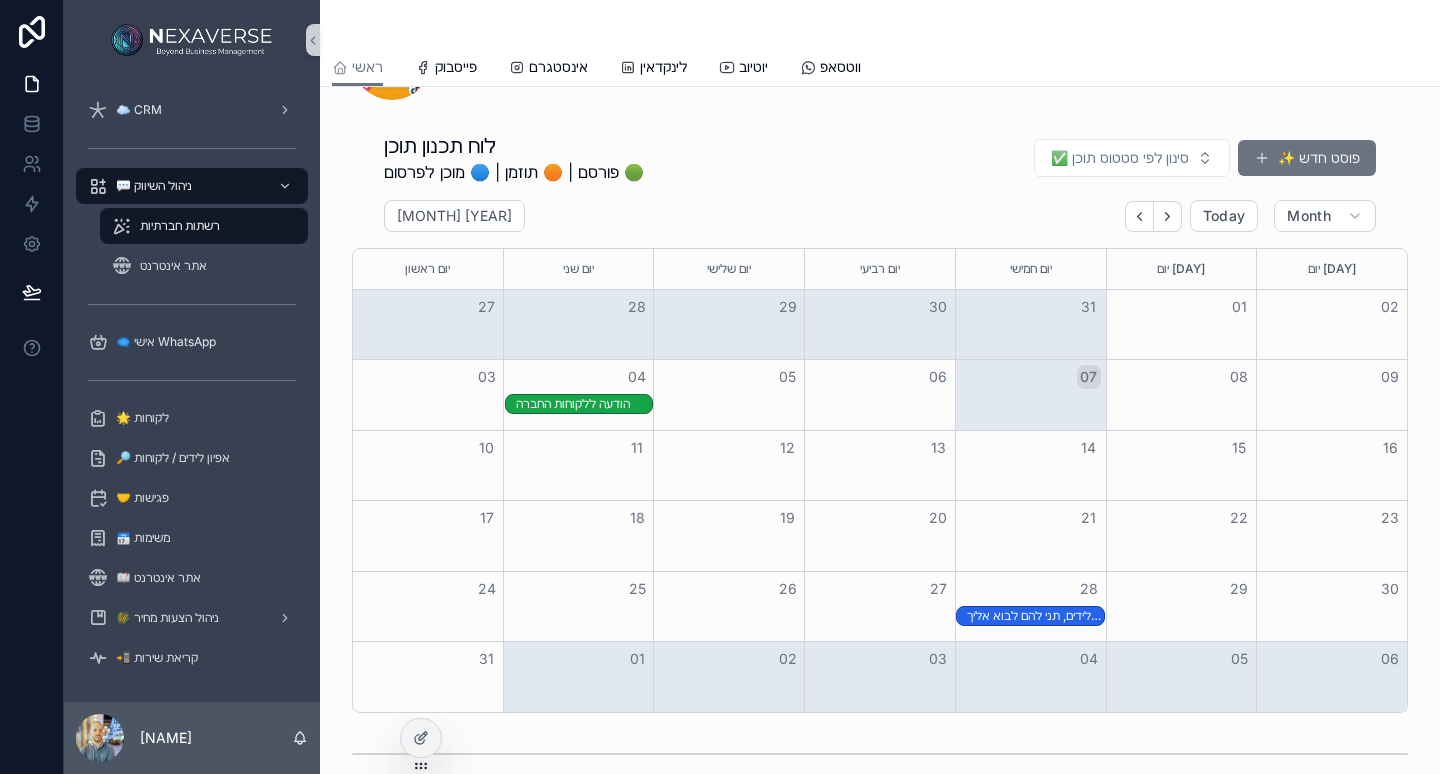 scroll, scrollTop: 100, scrollLeft: 0, axis: vertical 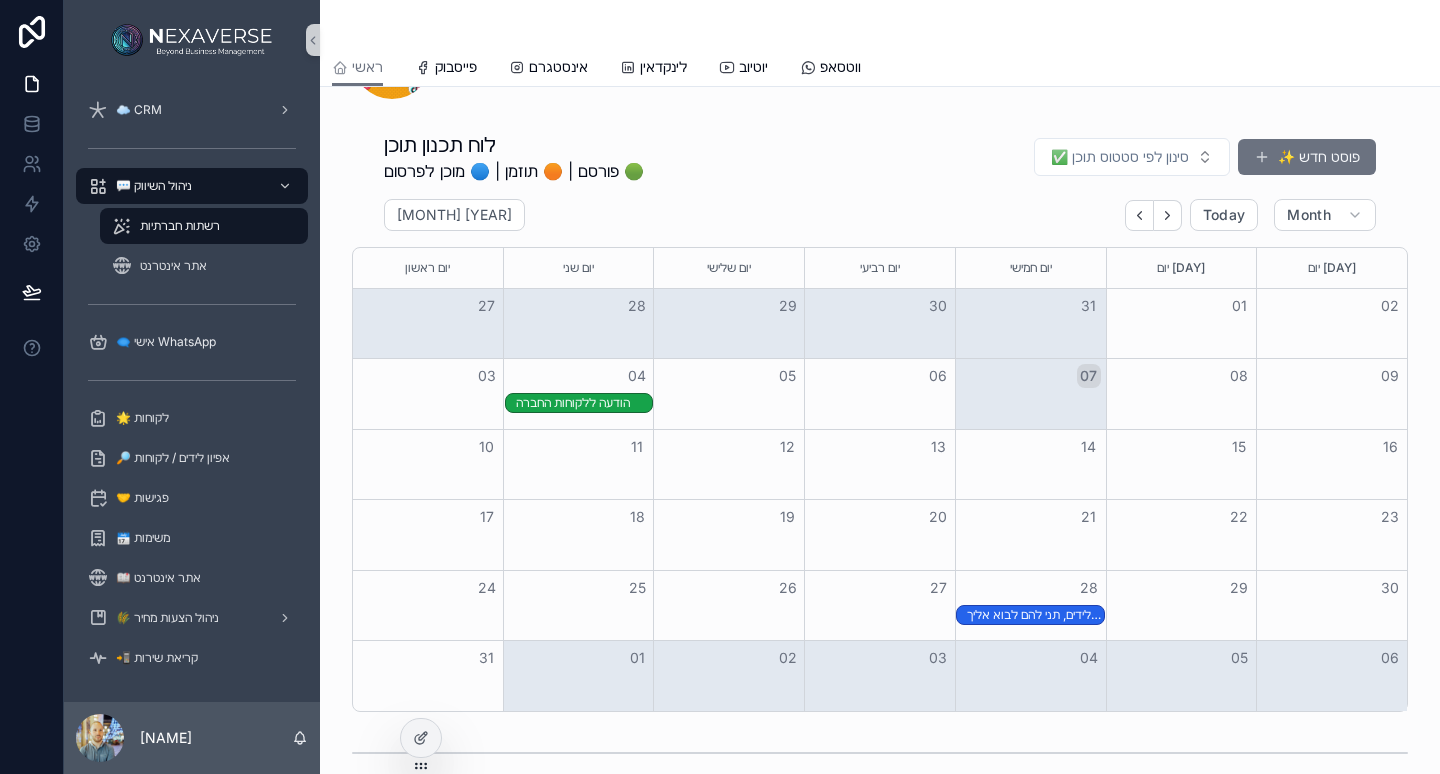 click on "תפסיקי לרדוף אחרי הלידים, תני להם לבוא אליך" at bounding box center (1035, 615) 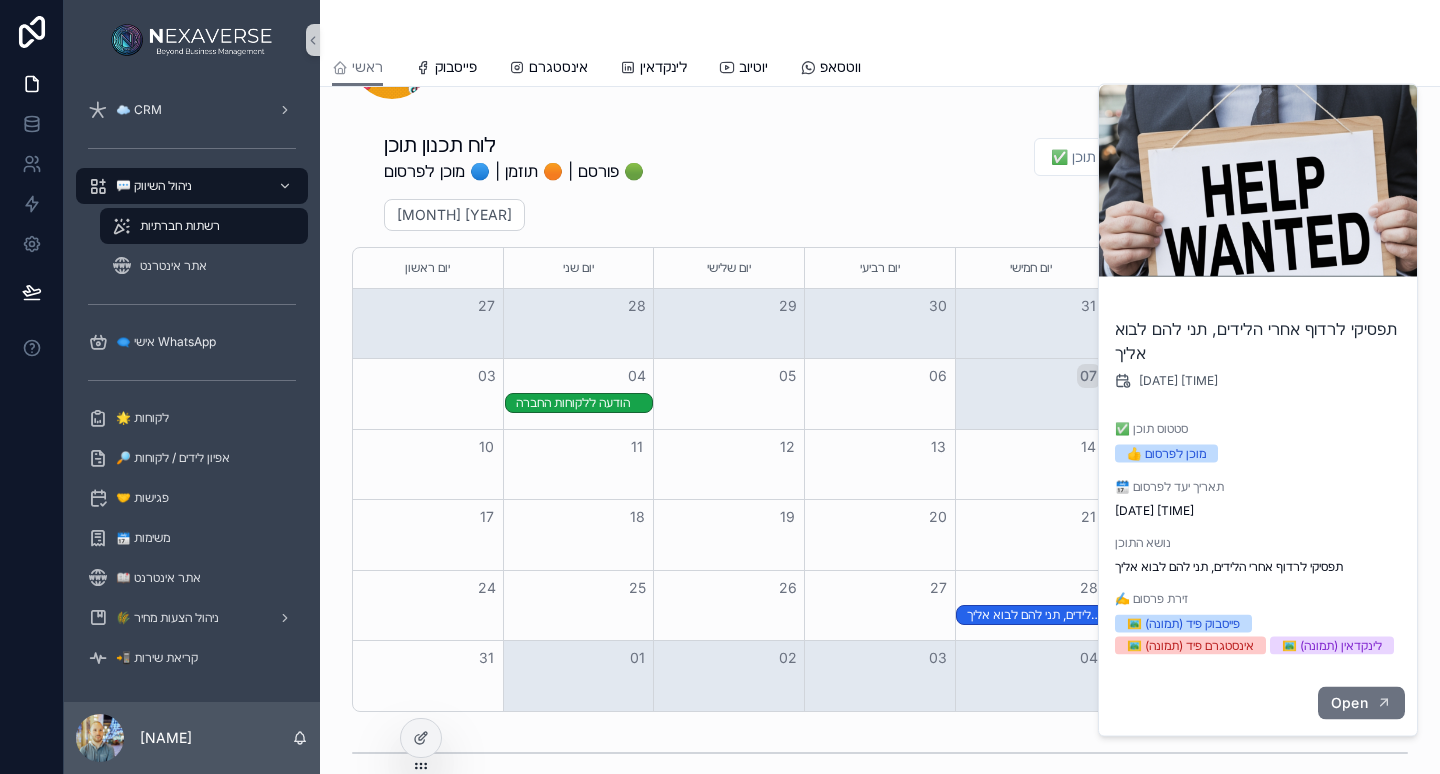 click on "Open" at bounding box center [1361, 703] 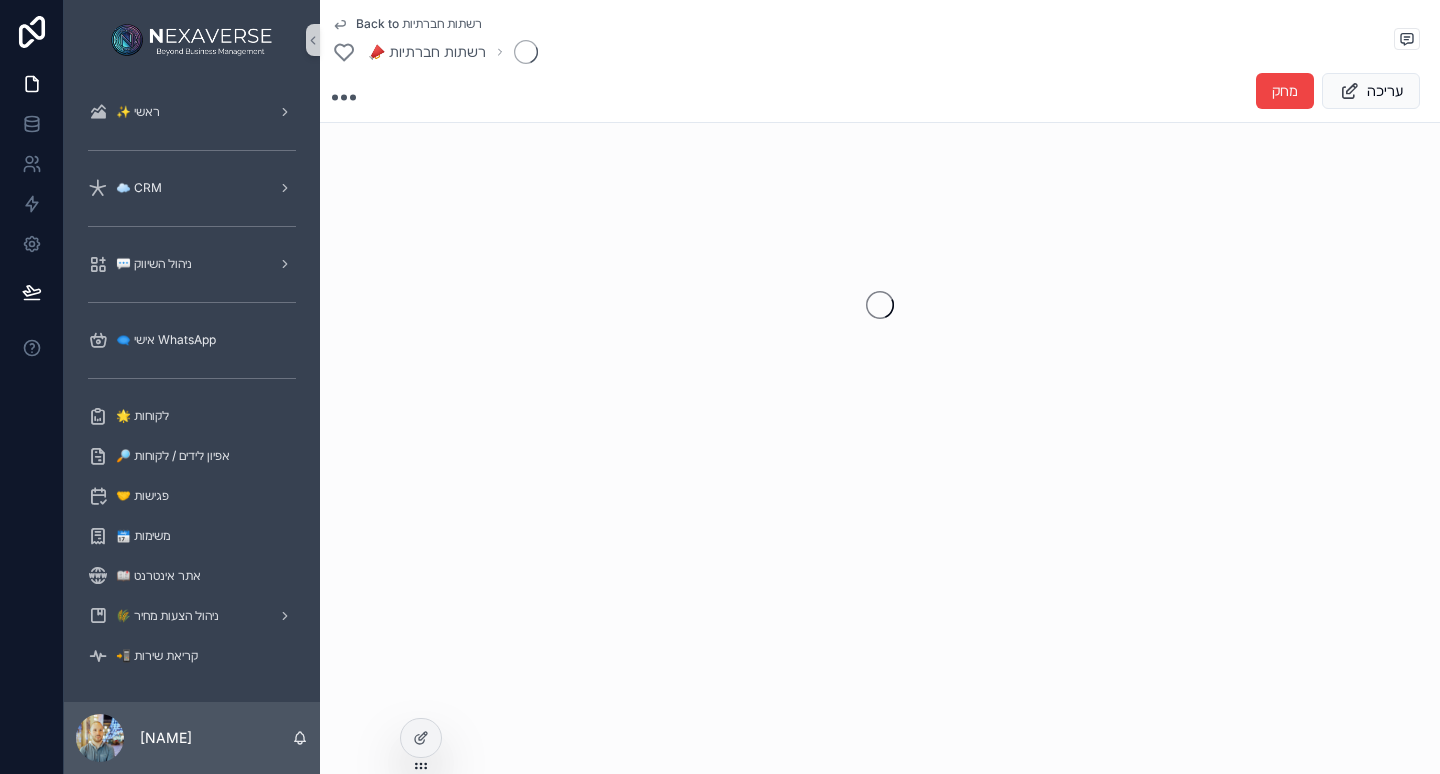 scroll, scrollTop: 0, scrollLeft: 0, axis: both 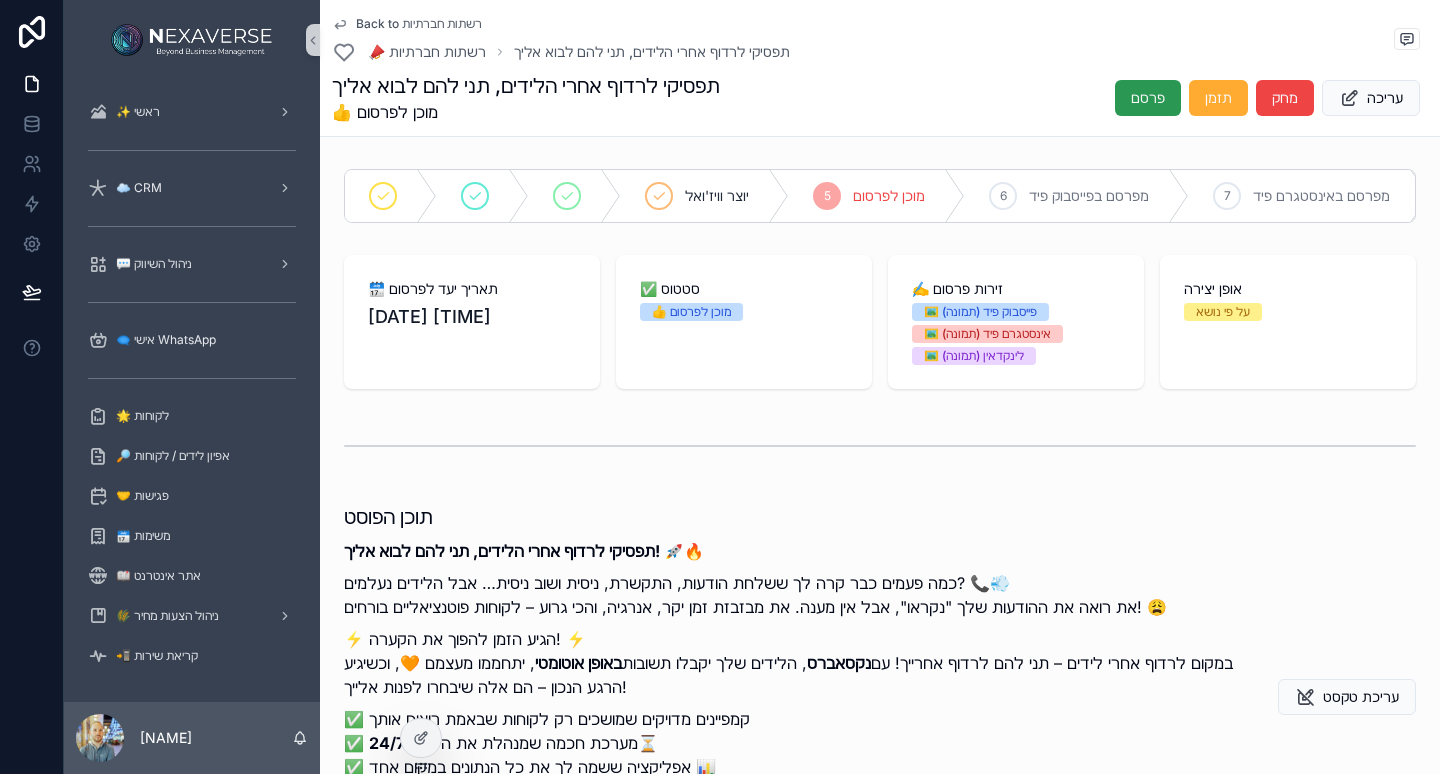 click on "פרסם" at bounding box center [1148, 98] 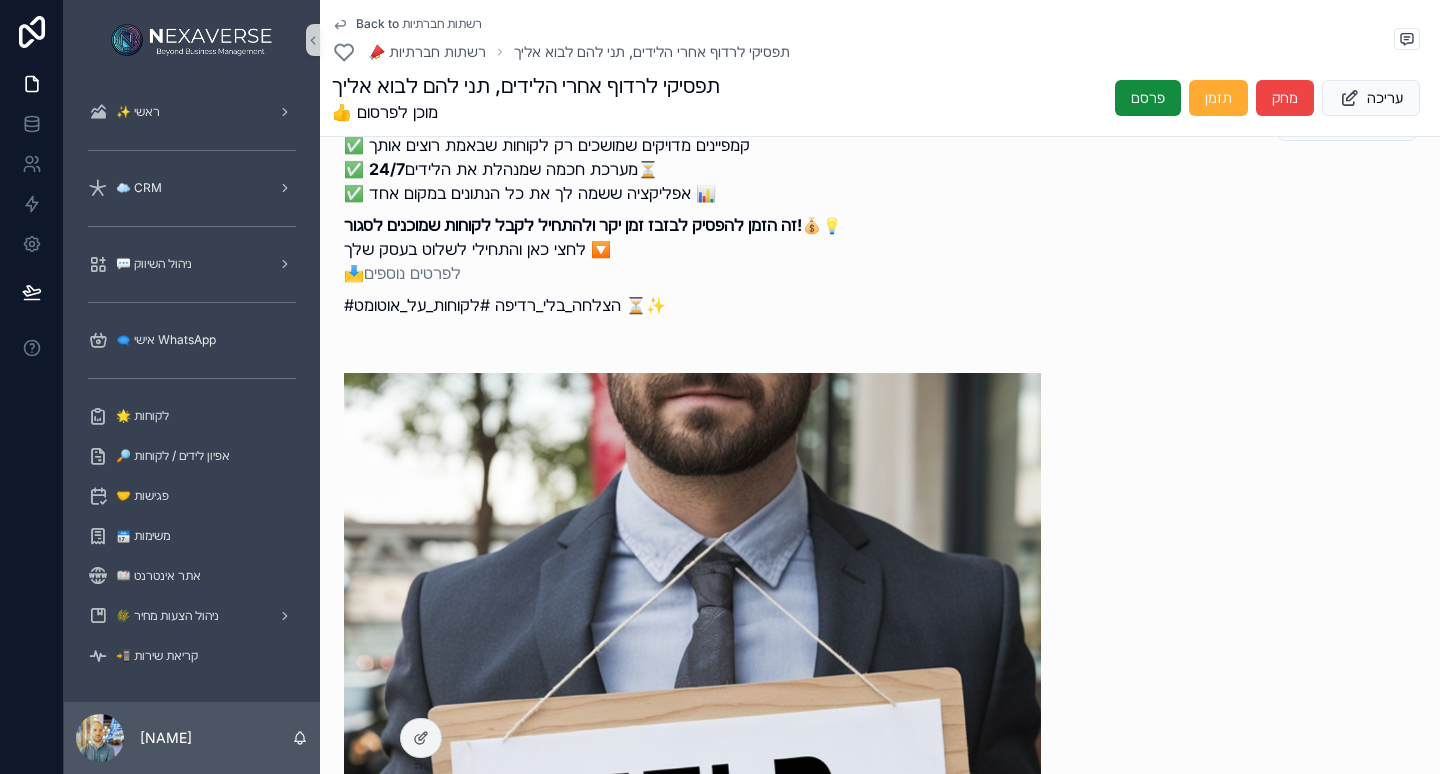 scroll, scrollTop: 507, scrollLeft: 0, axis: vertical 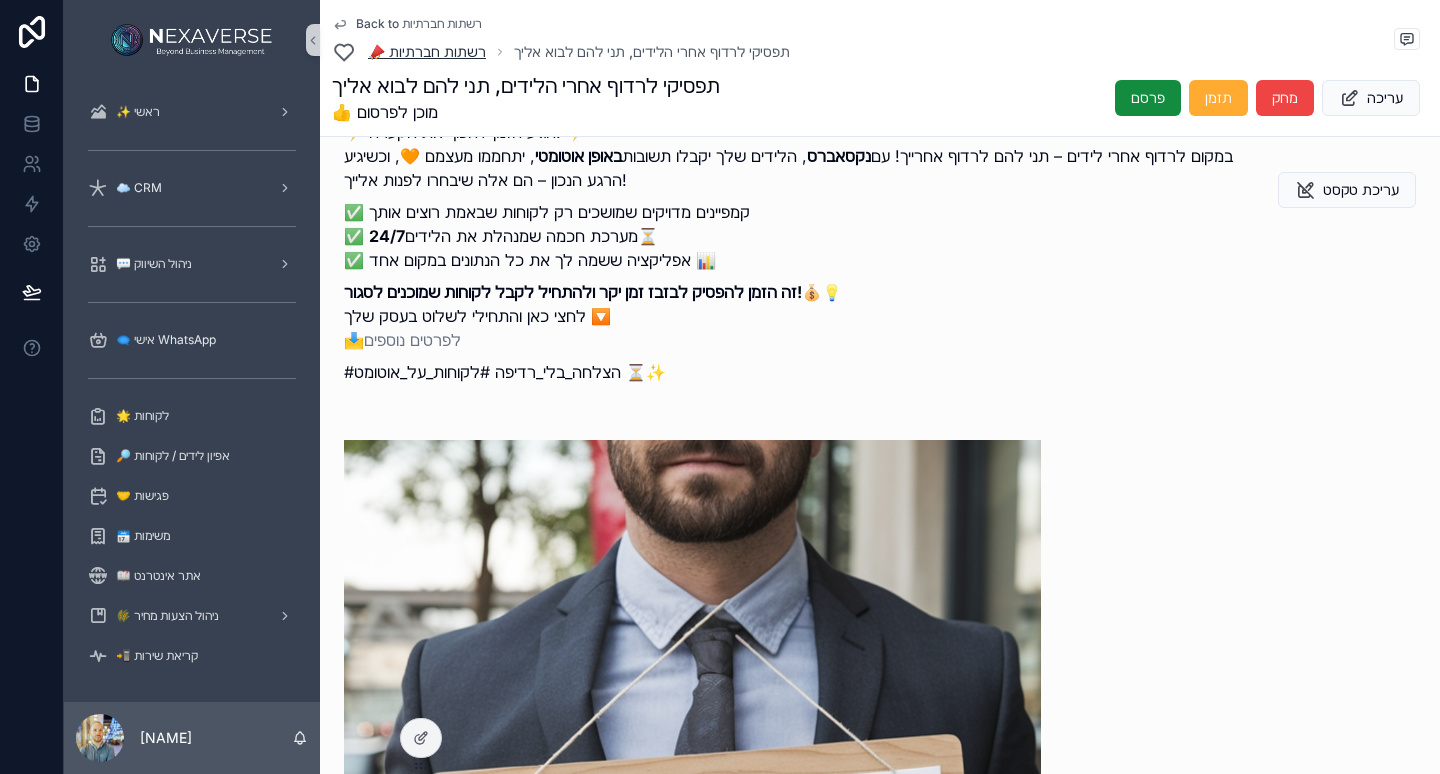 click on "📣 רשתות חברתיות" at bounding box center [427, 52] 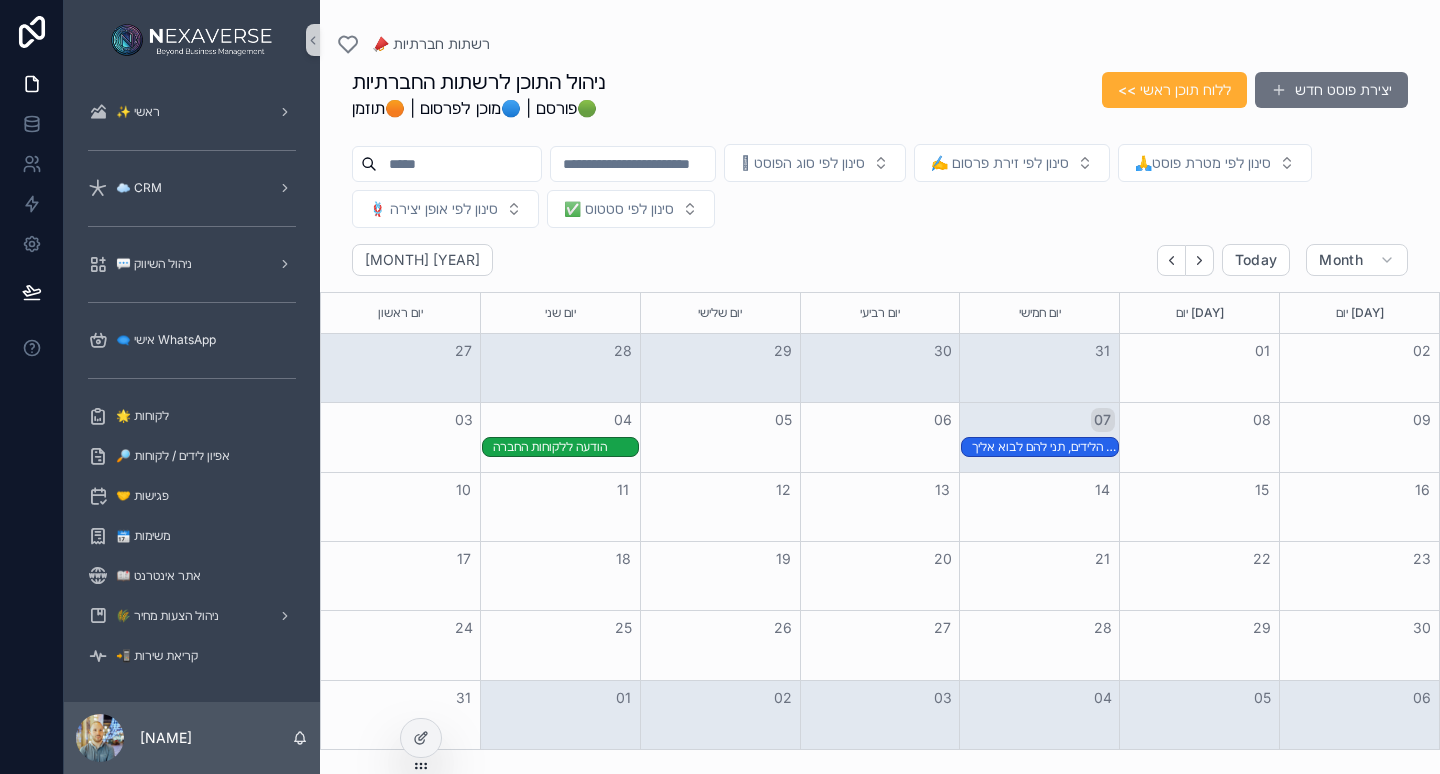scroll, scrollTop: 0, scrollLeft: 0, axis: both 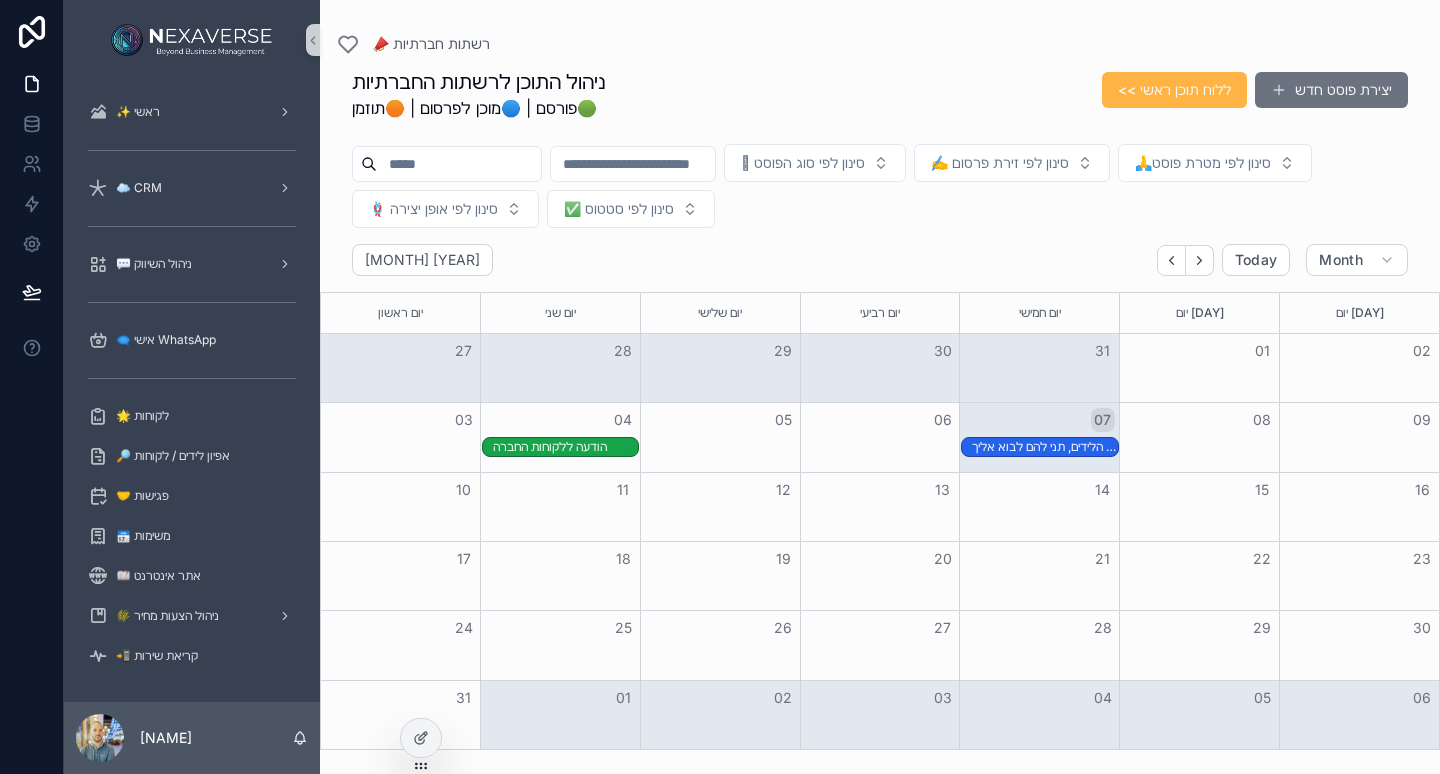 click on "<< ללוח תוכן ראשי" at bounding box center [1174, 90] 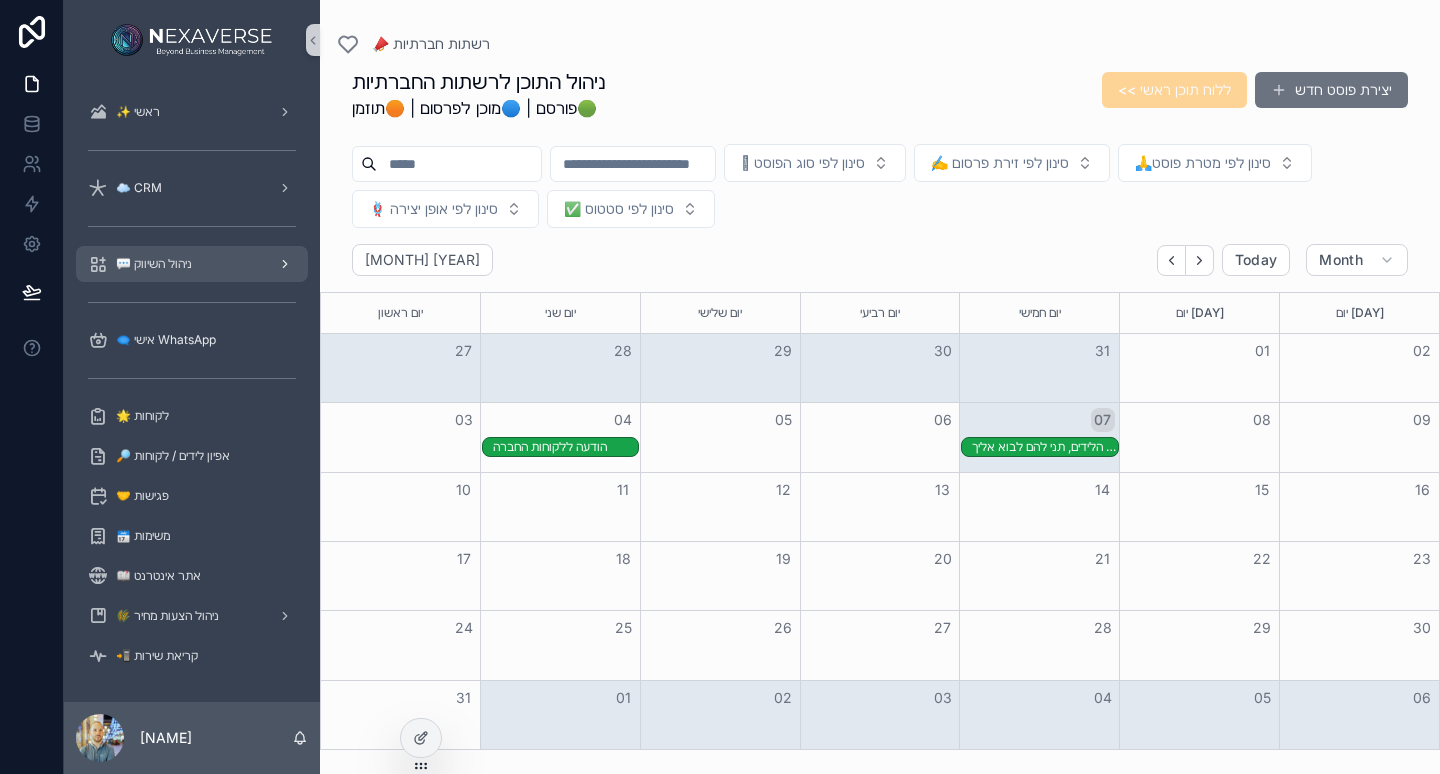 click on "💬 ניהול השיווק" at bounding box center (154, 264) 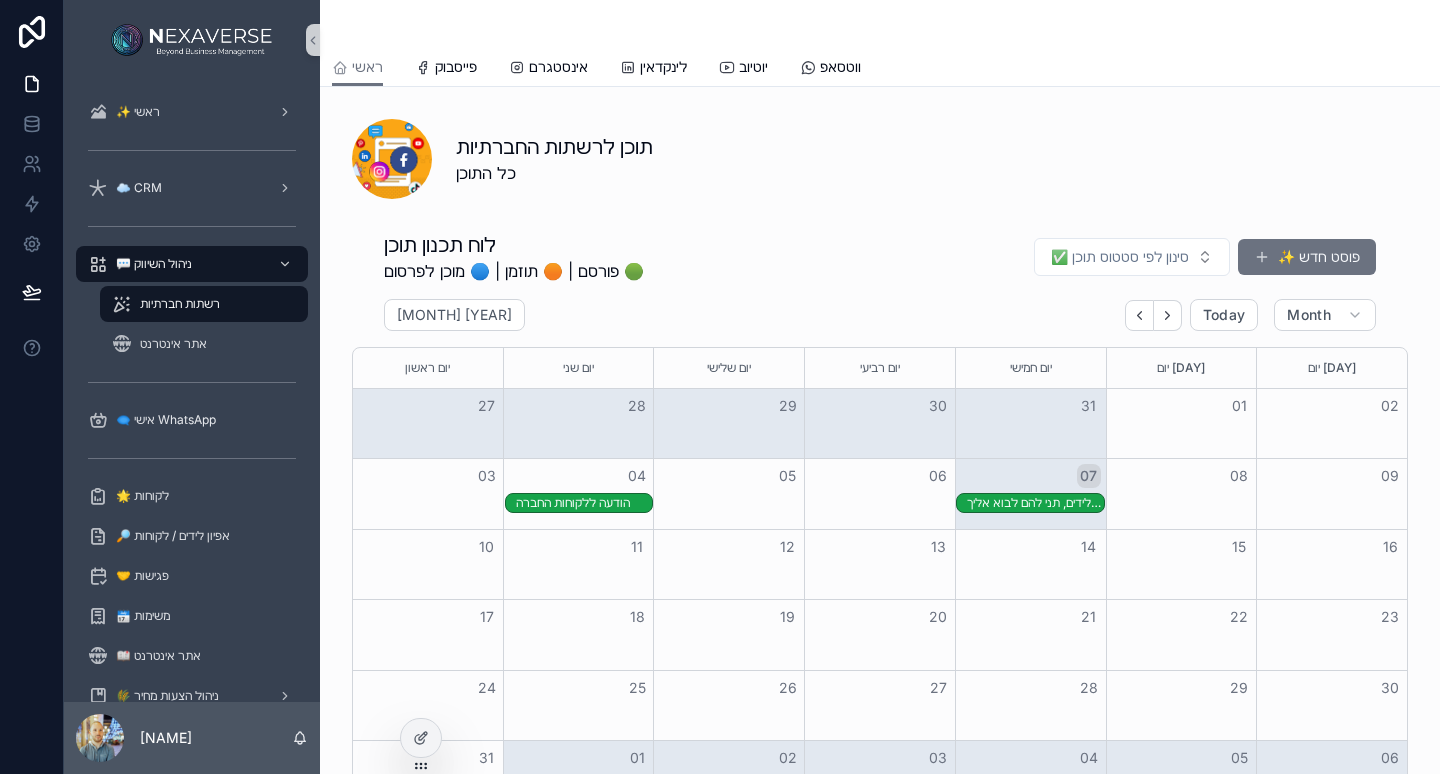 click on "✨ פוסט חדש" at bounding box center [1307, 257] 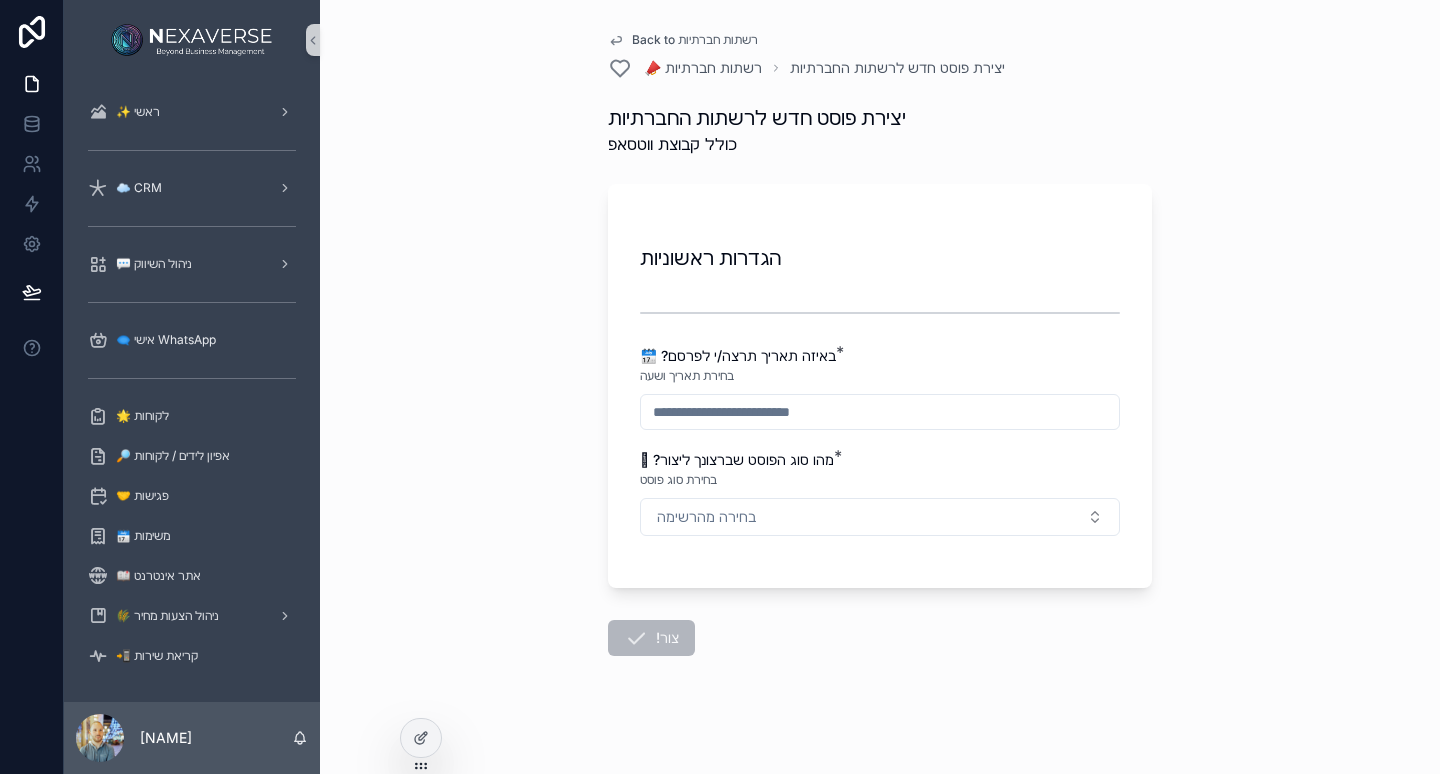 click at bounding box center (880, 412) 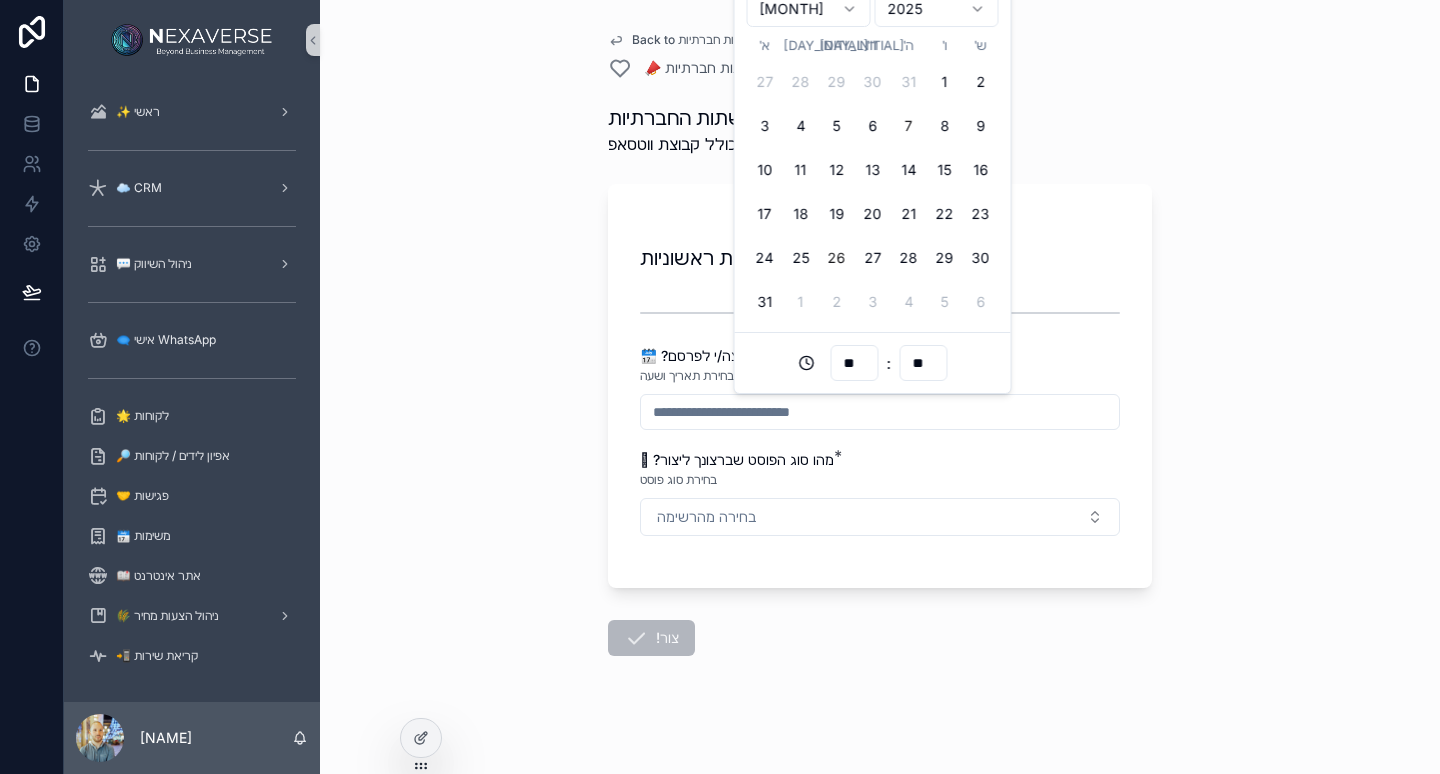 click on "26" at bounding box center [837, 258] 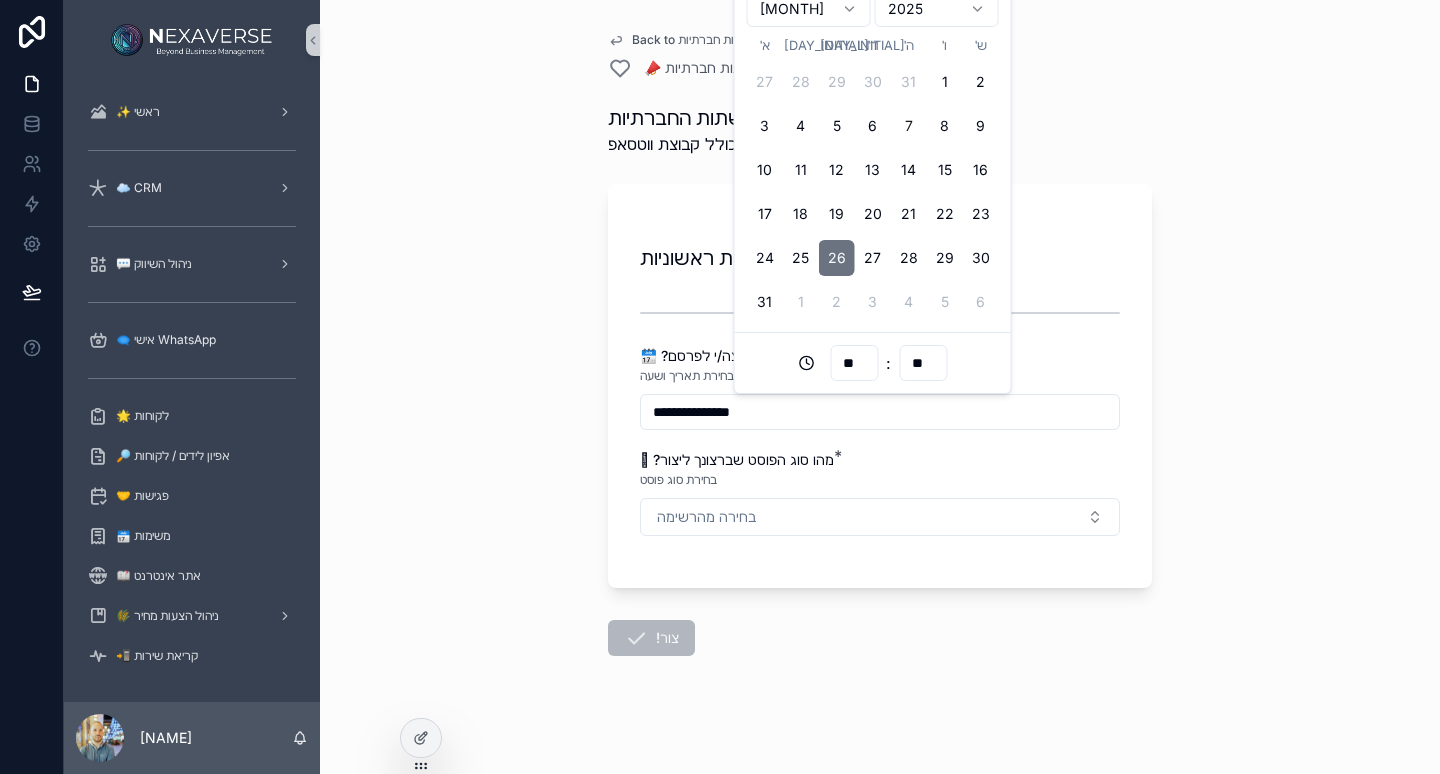 click on "7" at bounding box center [909, 126] 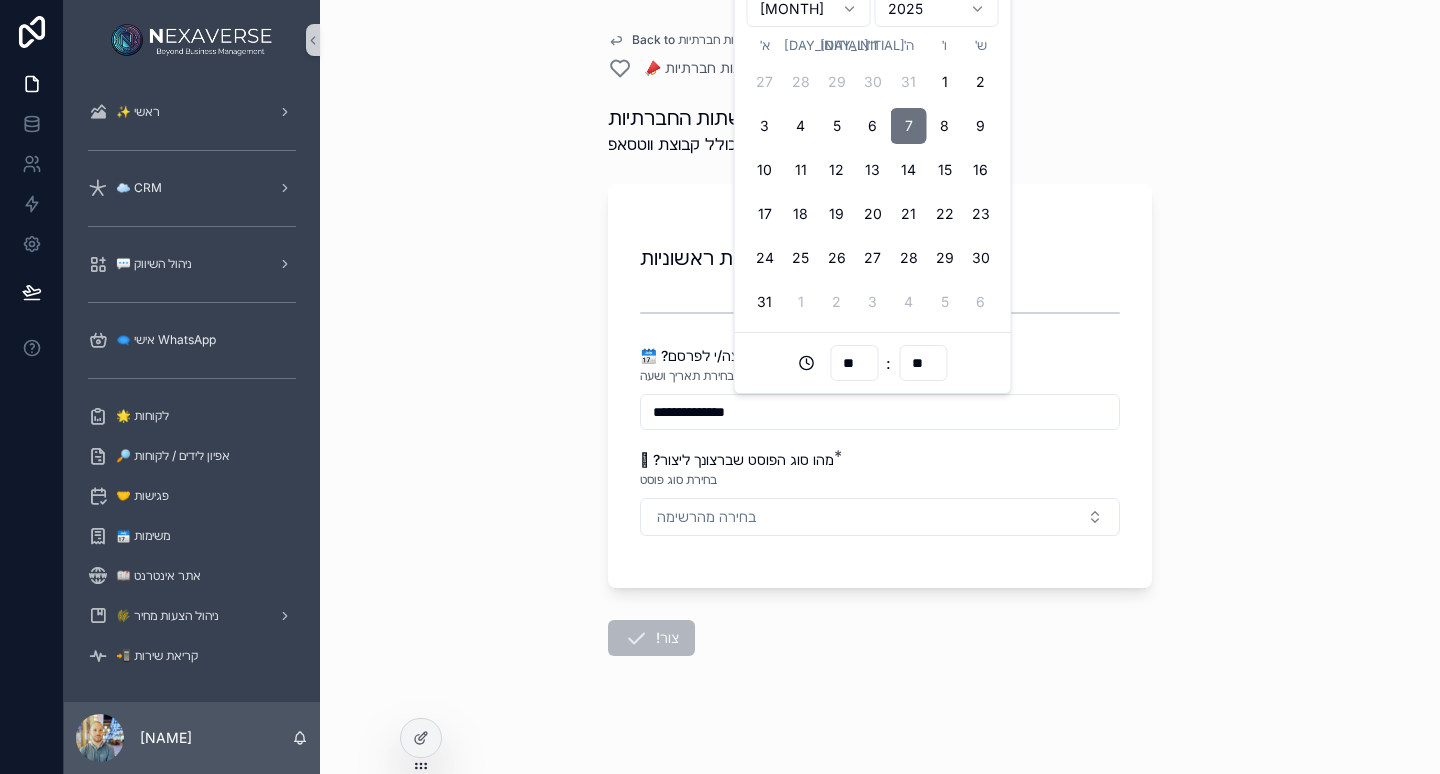 click on "**" at bounding box center [854, 363] 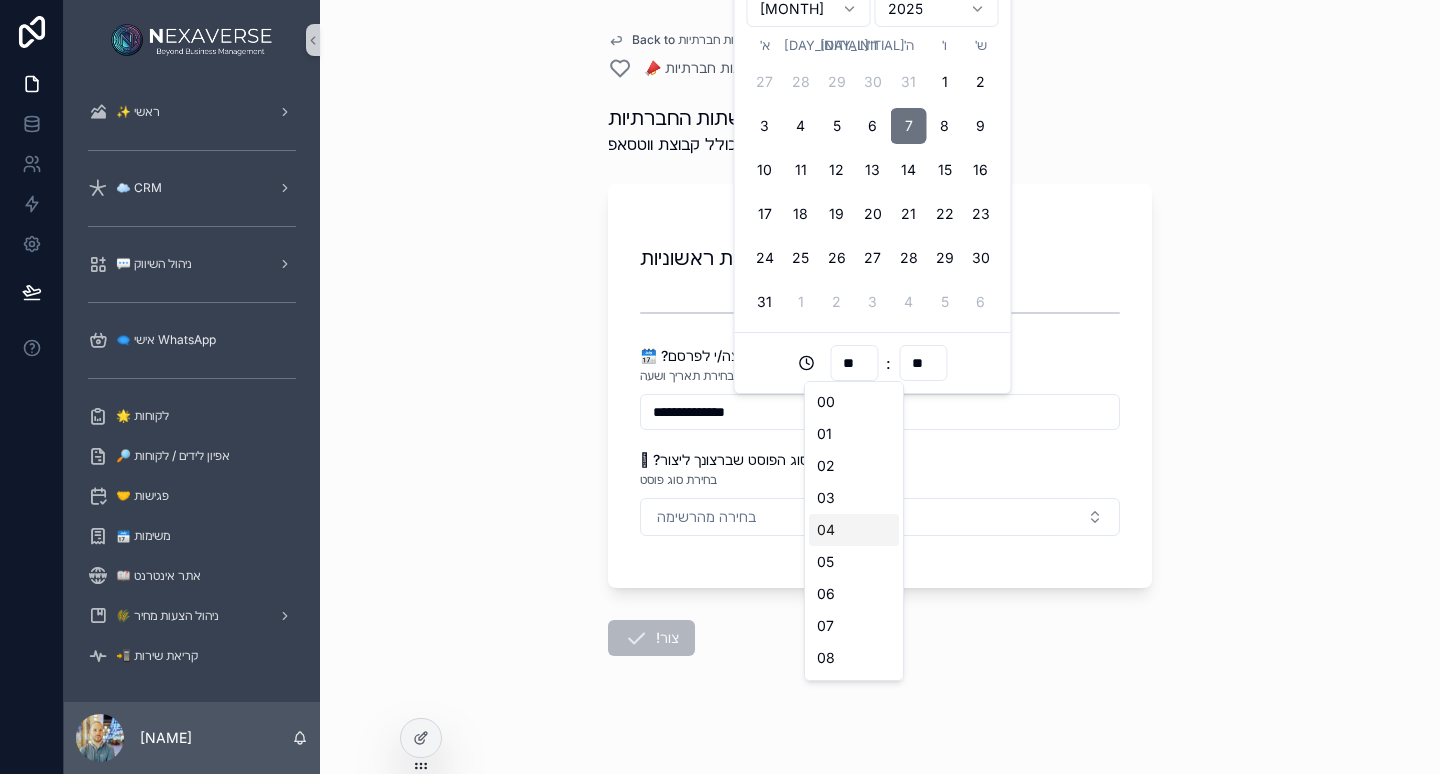 scroll, scrollTop: 200, scrollLeft: 0, axis: vertical 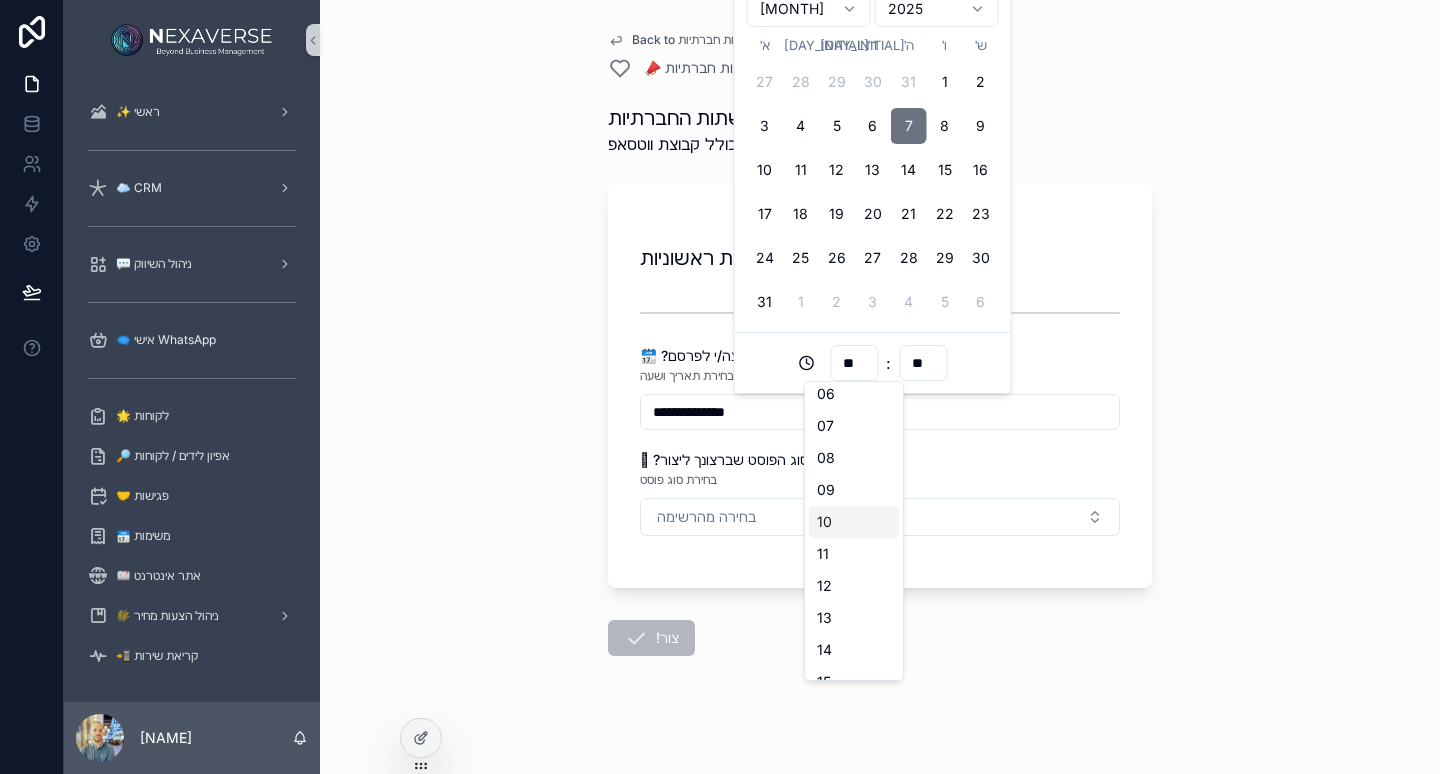 click on "10" at bounding box center [854, 522] 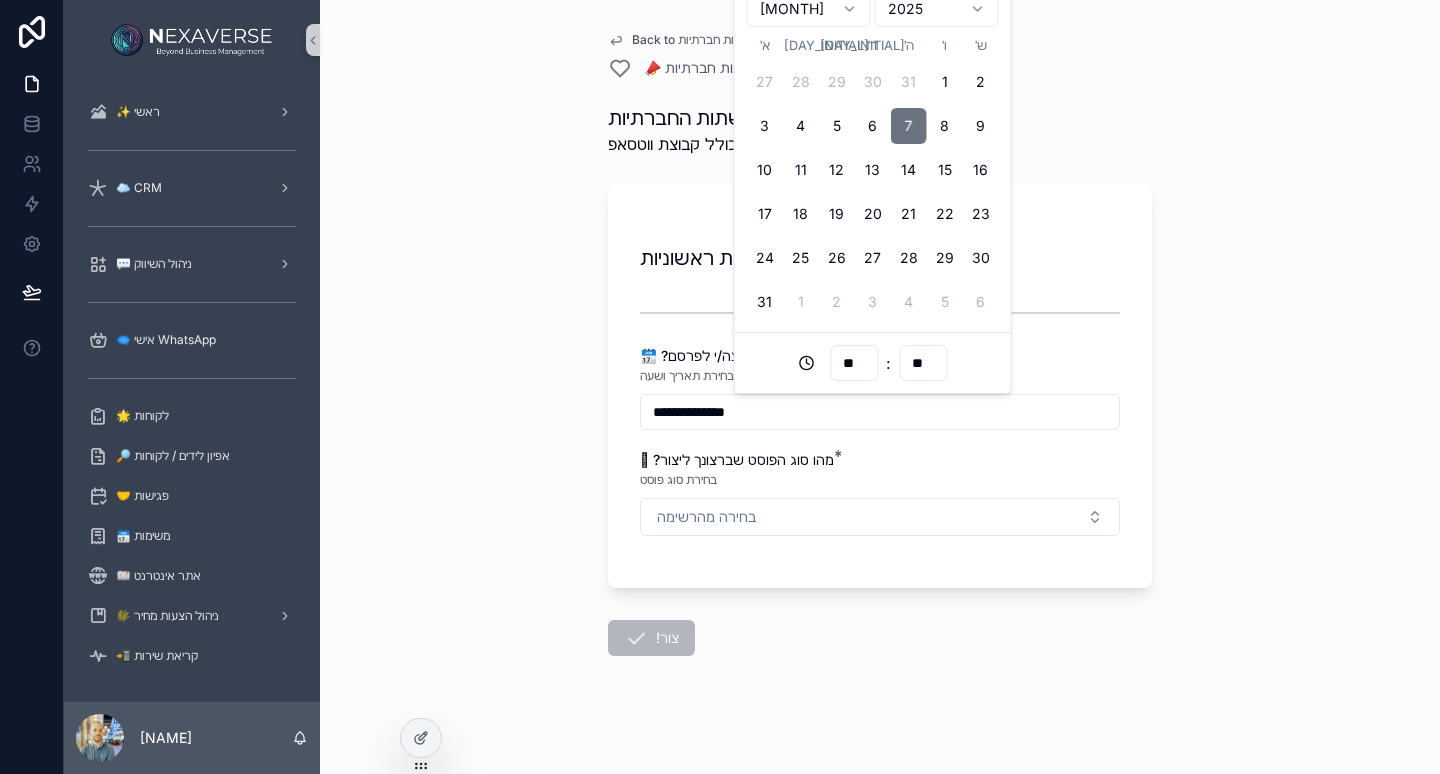 click on "Today" at bounding box center [880, 387] 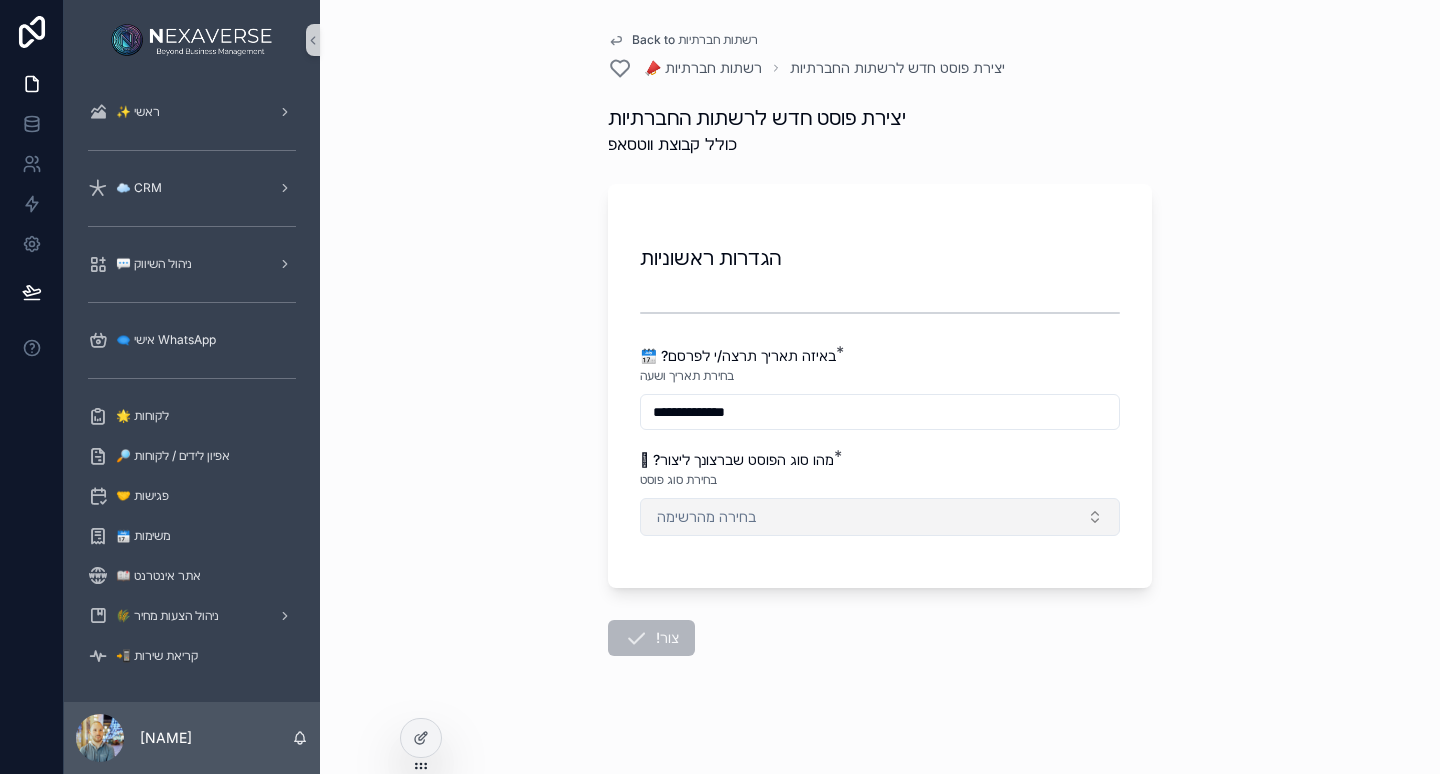 click on "בחירה מהרשימה" at bounding box center (880, 517) 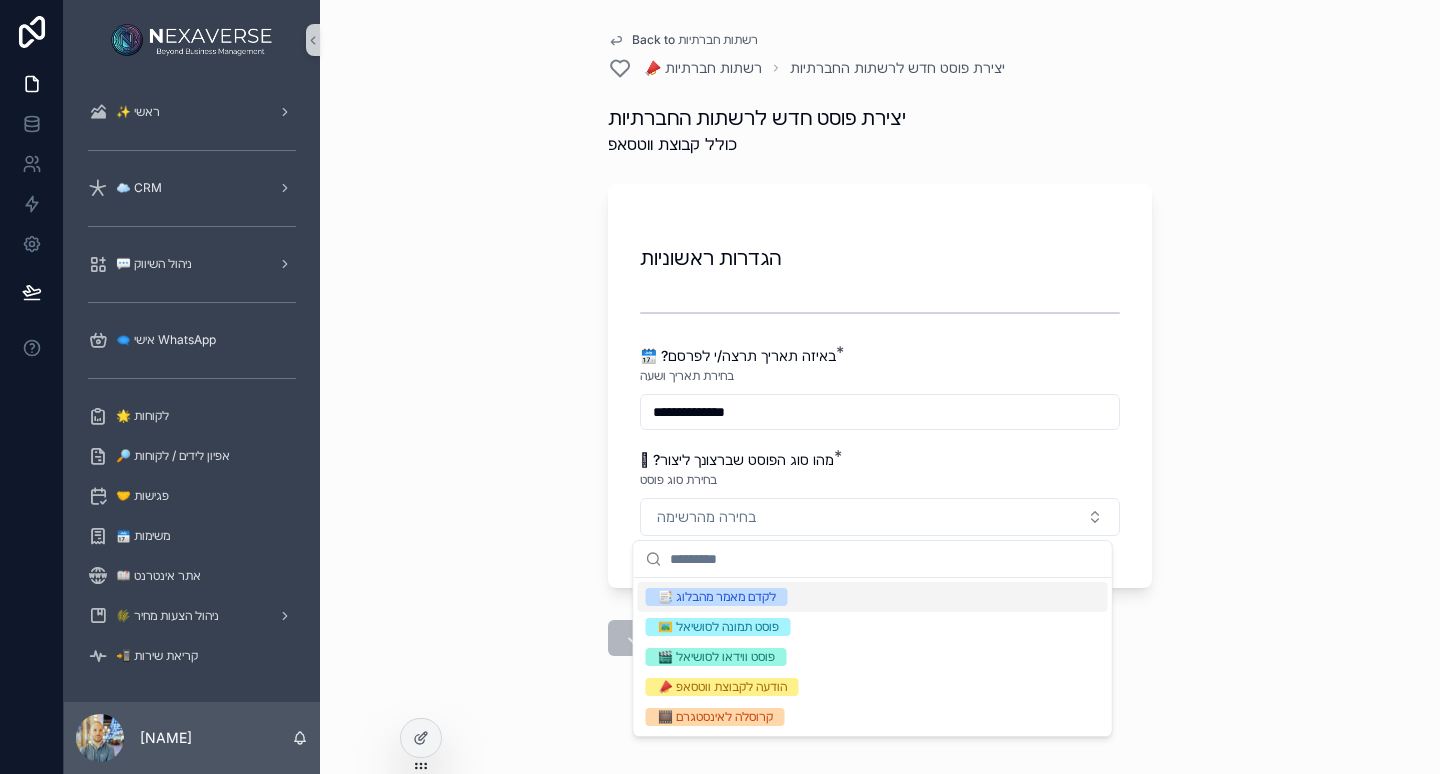 click on "📑 לקדם מאמר מהבלוג" at bounding box center [873, 597] 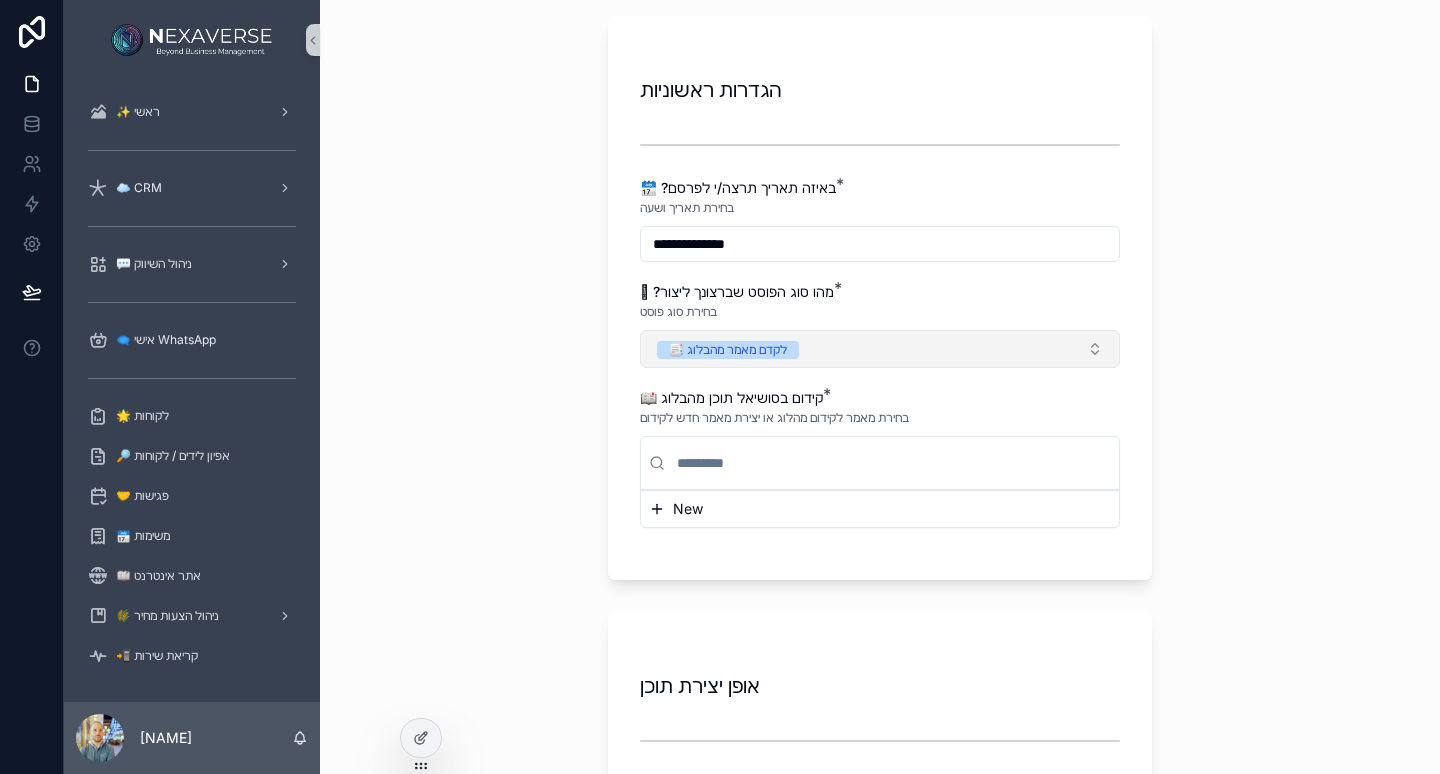 scroll, scrollTop: 200, scrollLeft: 0, axis: vertical 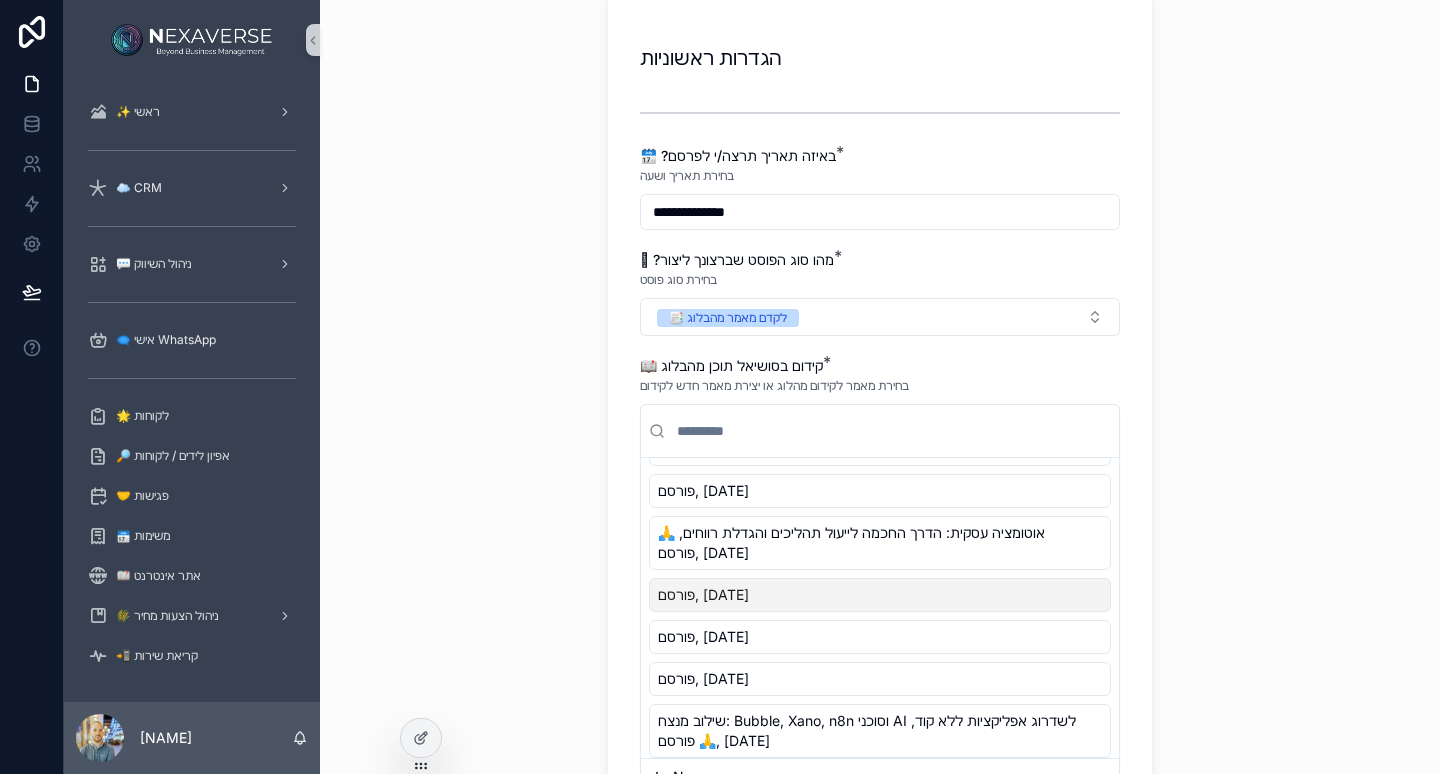 click on "פורסם, [DATE]" at bounding box center [703, 595] 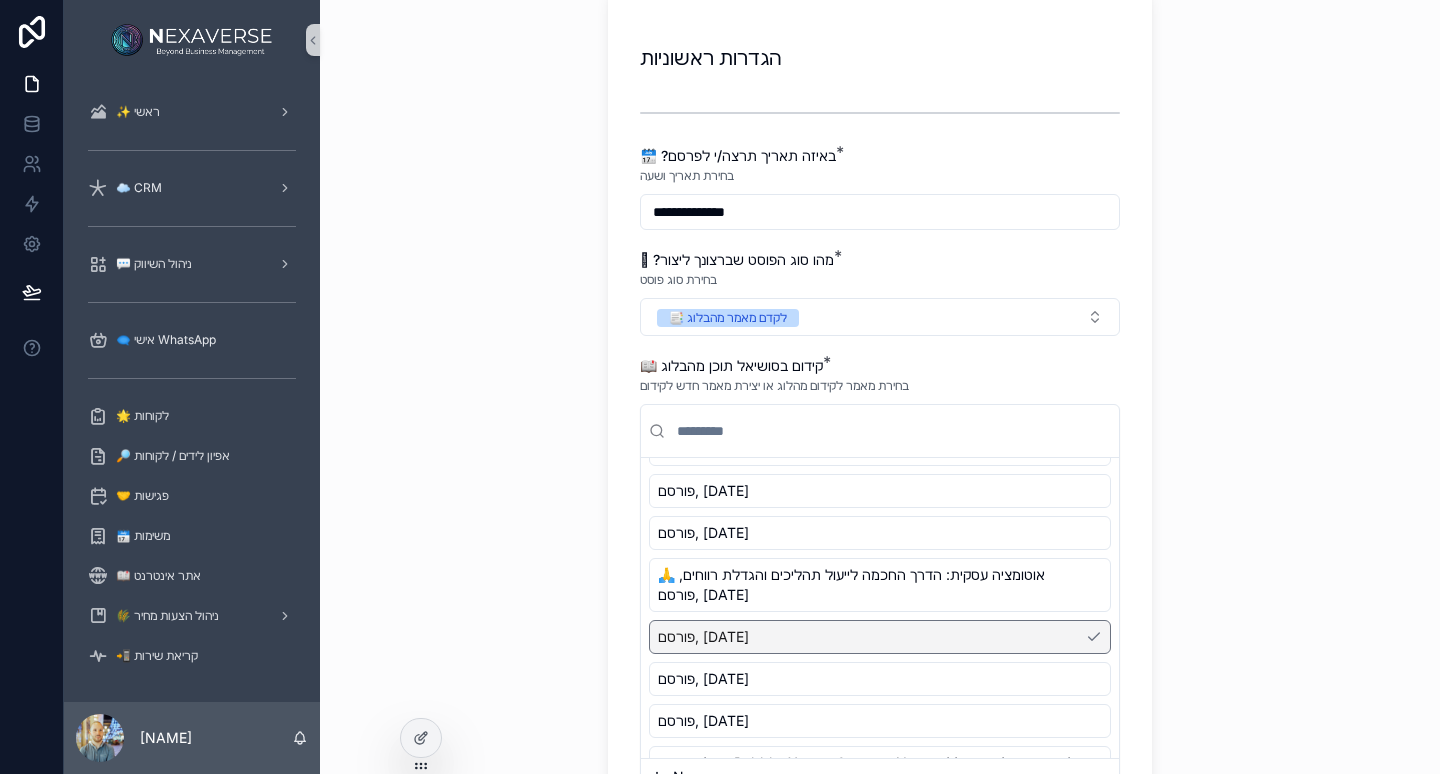 scroll, scrollTop: 142, scrollLeft: 0, axis: vertical 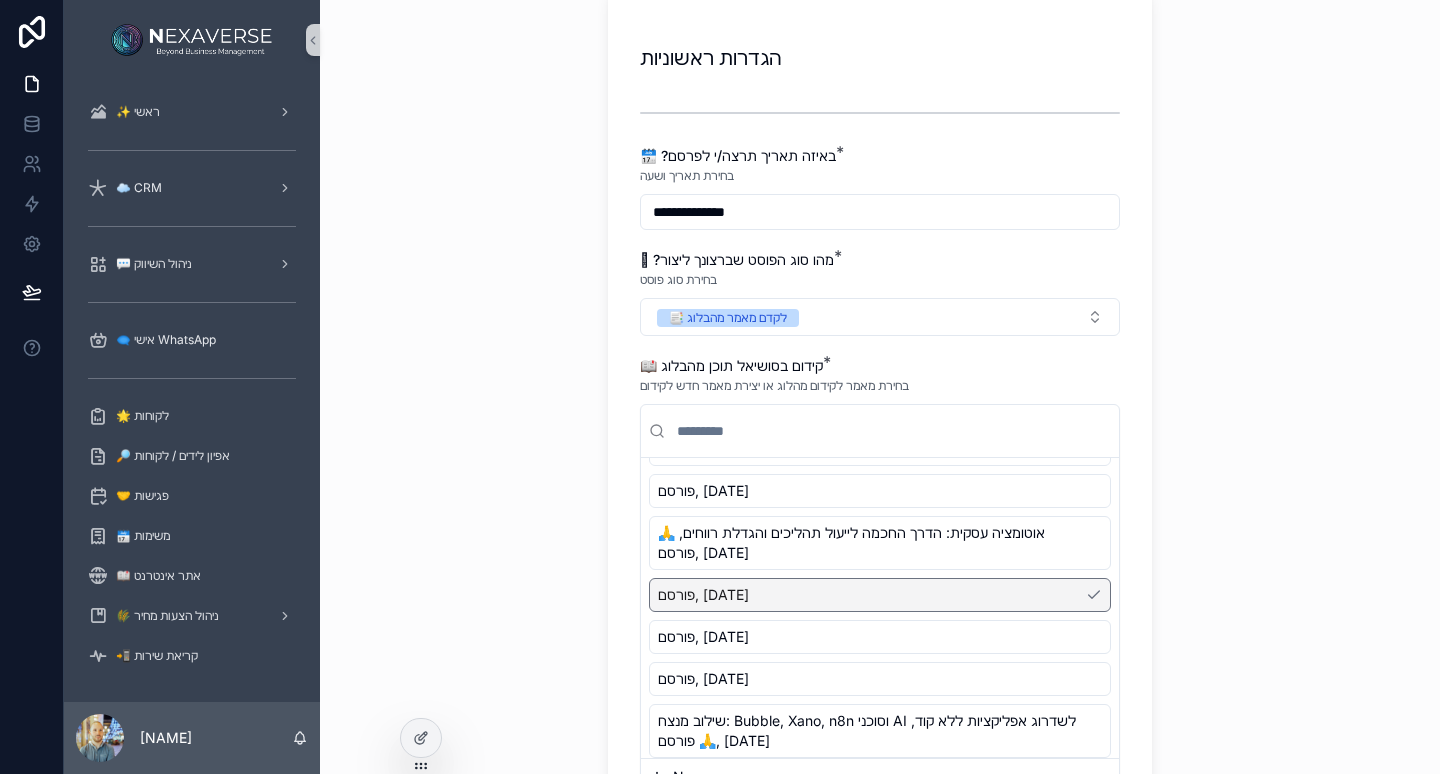 click on "**********" at bounding box center [880, 387] 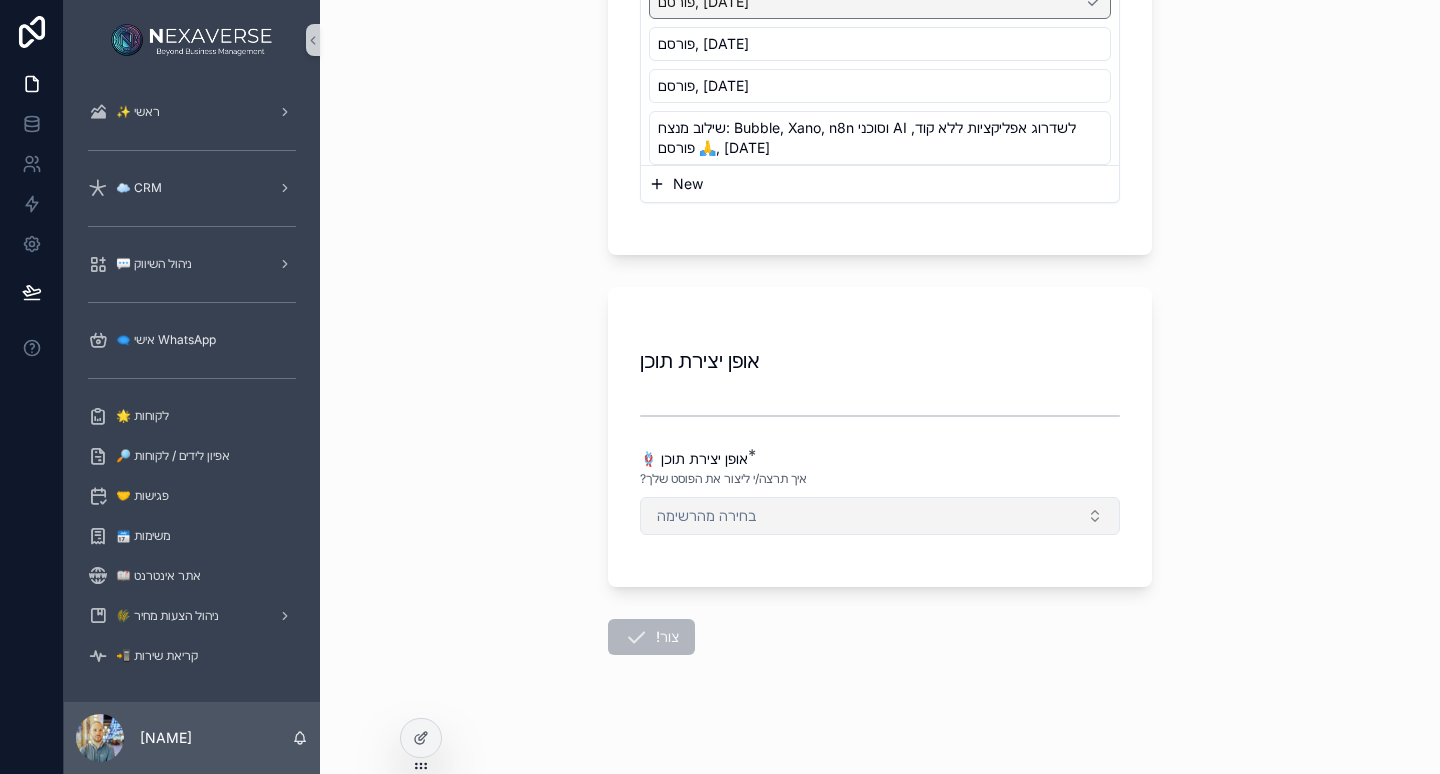 scroll, scrollTop: 802, scrollLeft: 0, axis: vertical 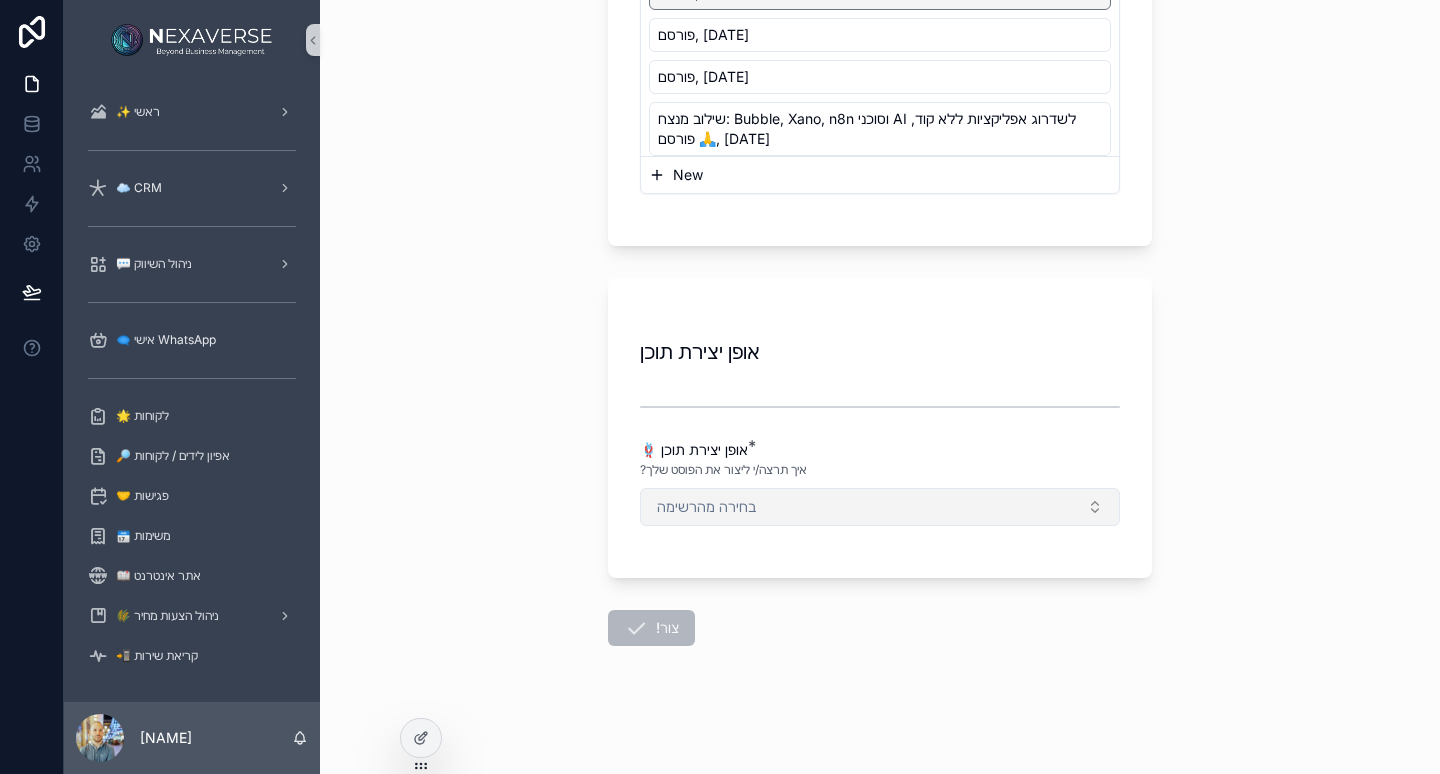 click on "בחירה מהרשימה" at bounding box center [880, 507] 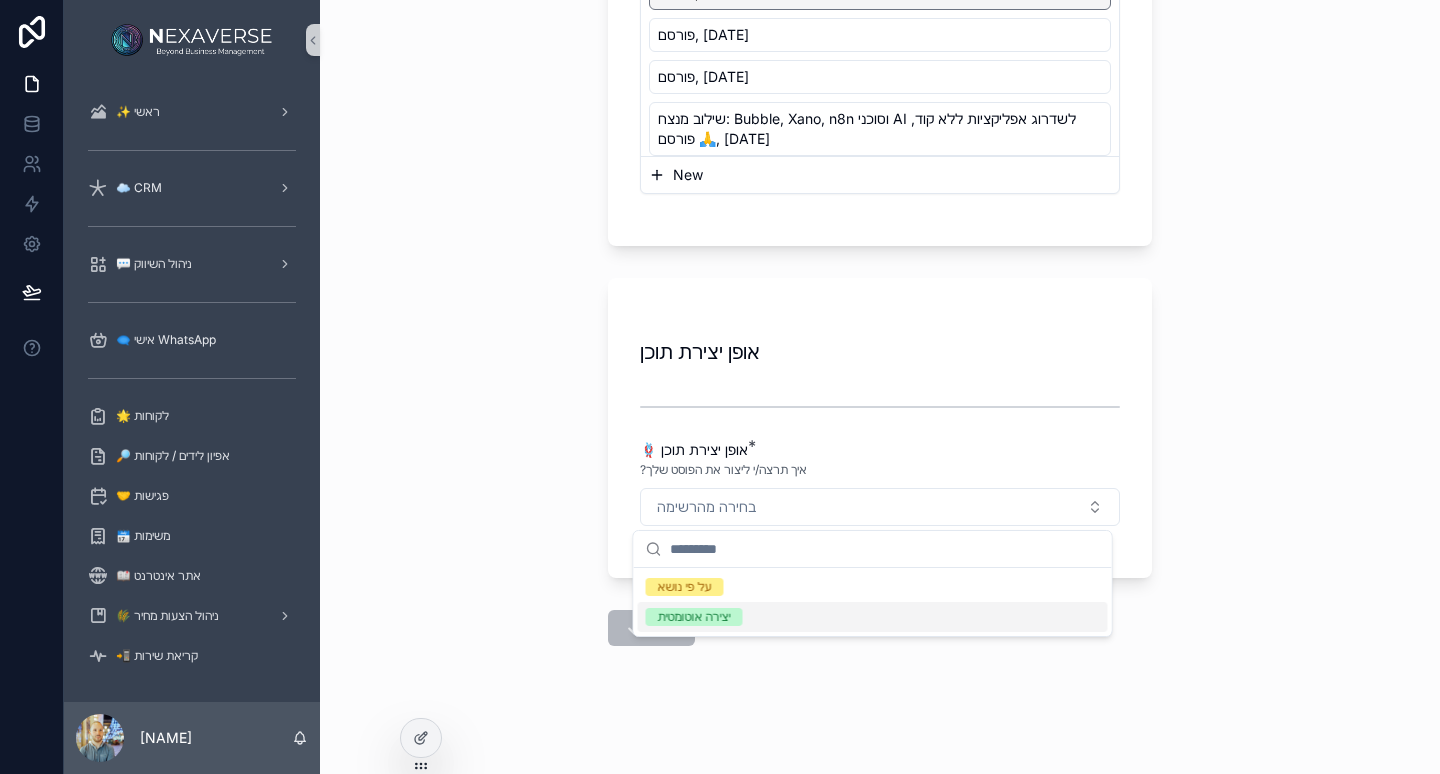 click on "יצירה אוטומטית" at bounding box center [694, 617] 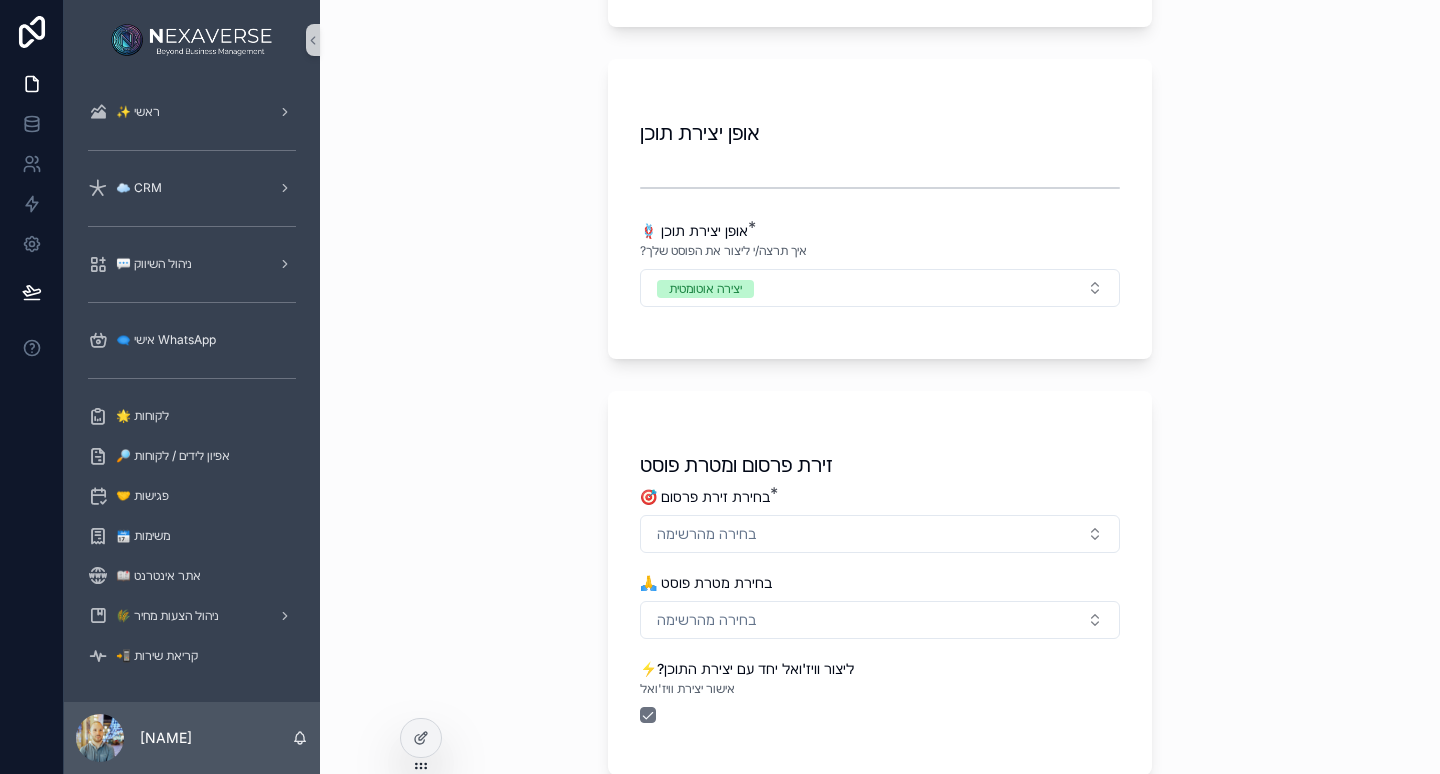 scroll, scrollTop: 1202, scrollLeft: 0, axis: vertical 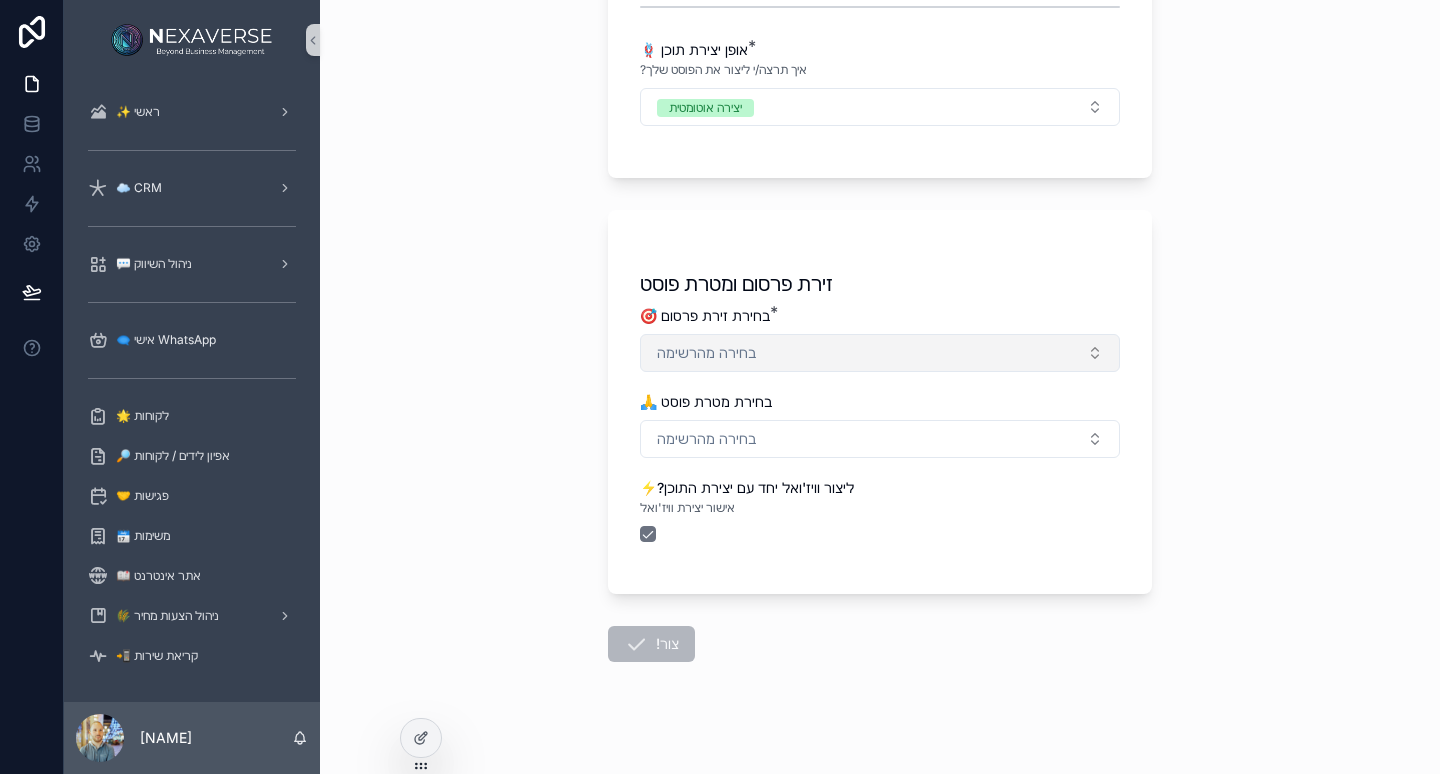 click on "בחירה מהרשימה" at bounding box center (880, 353) 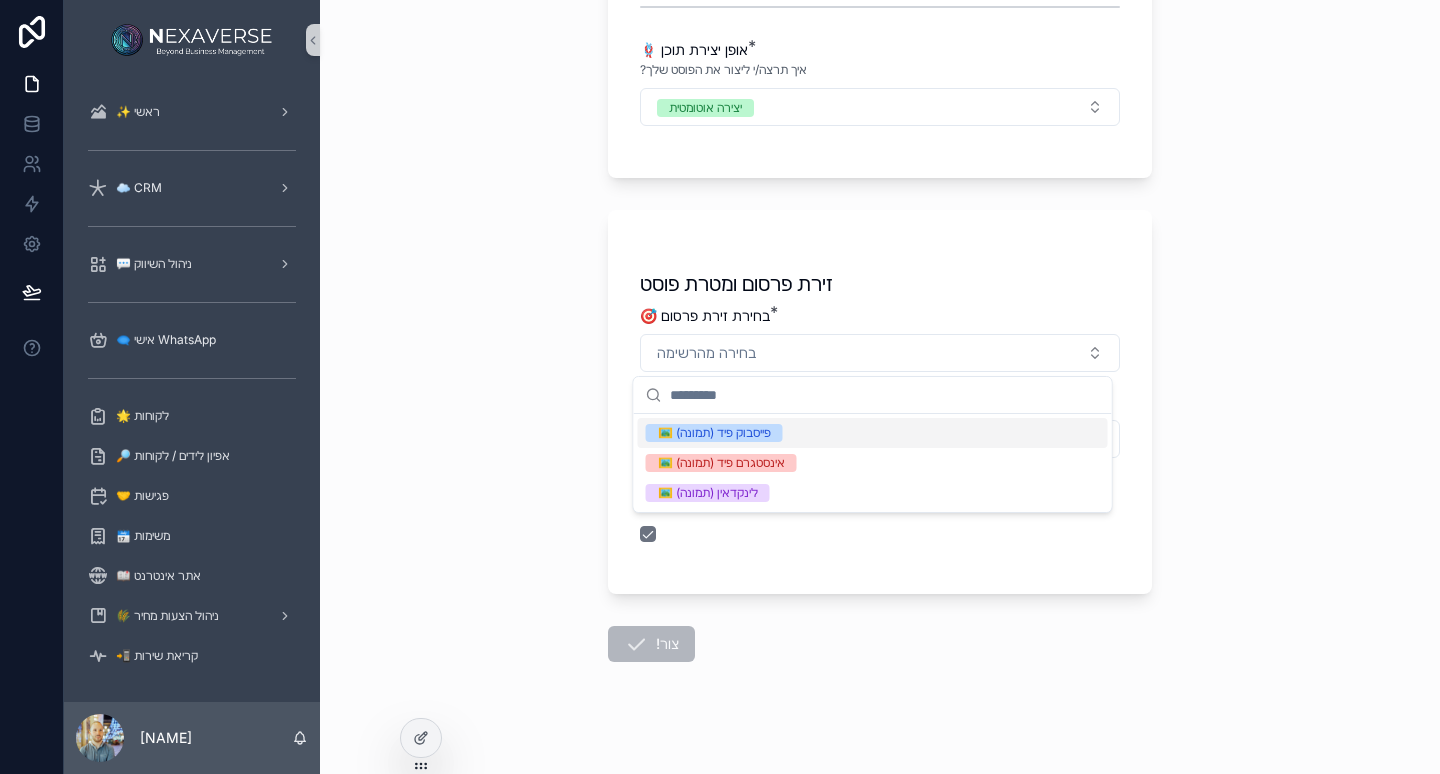 click on "🖼️ פייסבוק פיד (תמונה)" at bounding box center (873, 433) 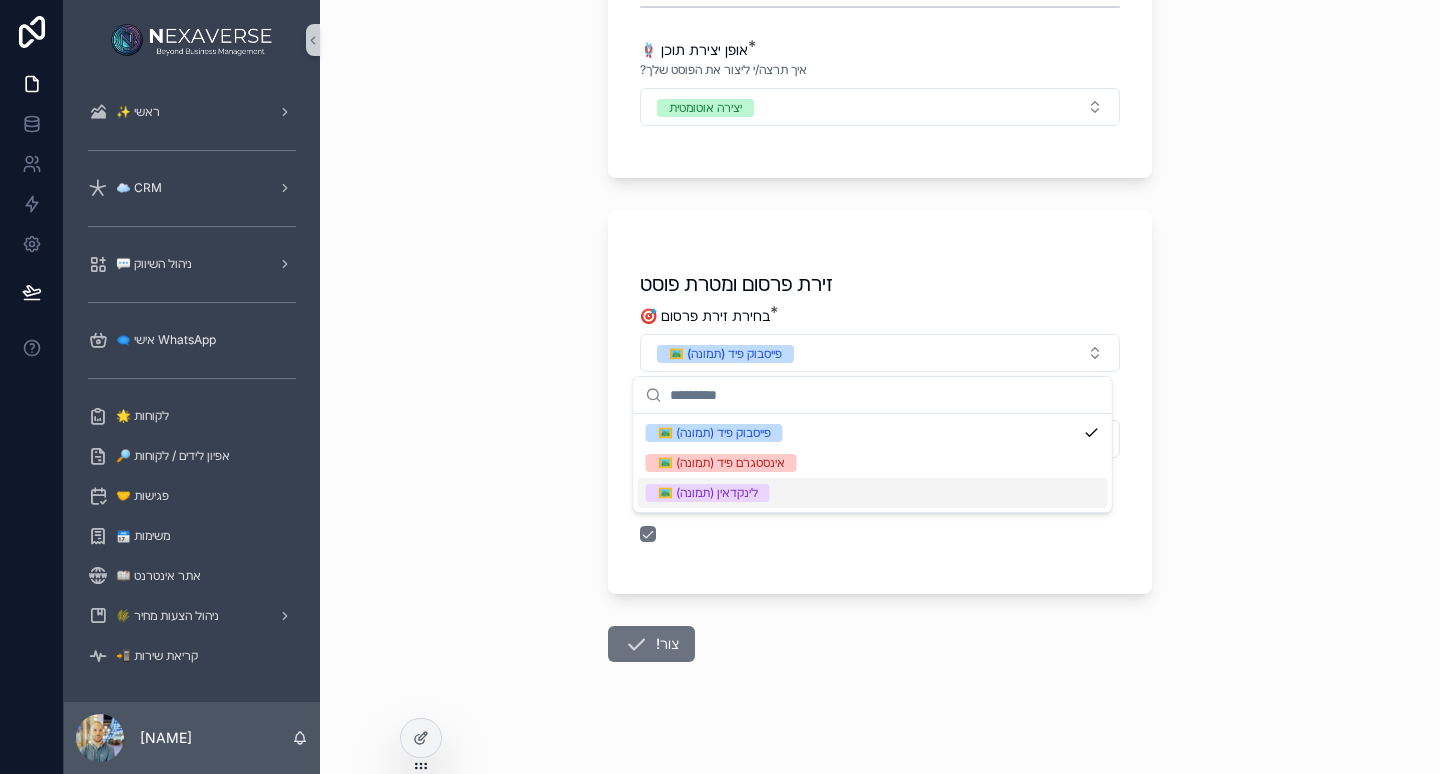 click on "🖼️ לינקדאין (תמונה)" at bounding box center (873, 493) 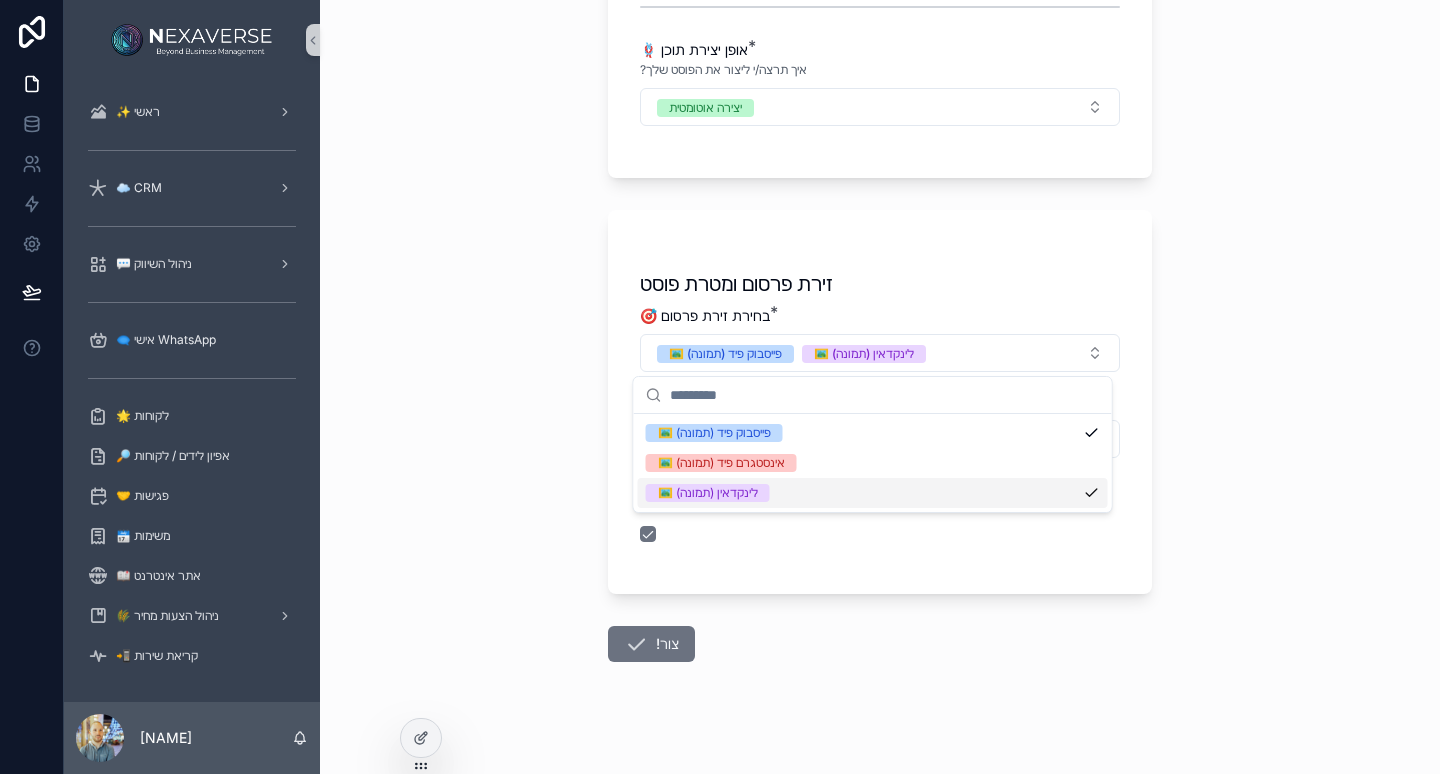 click on "**********" at bounding box center (880, 387) 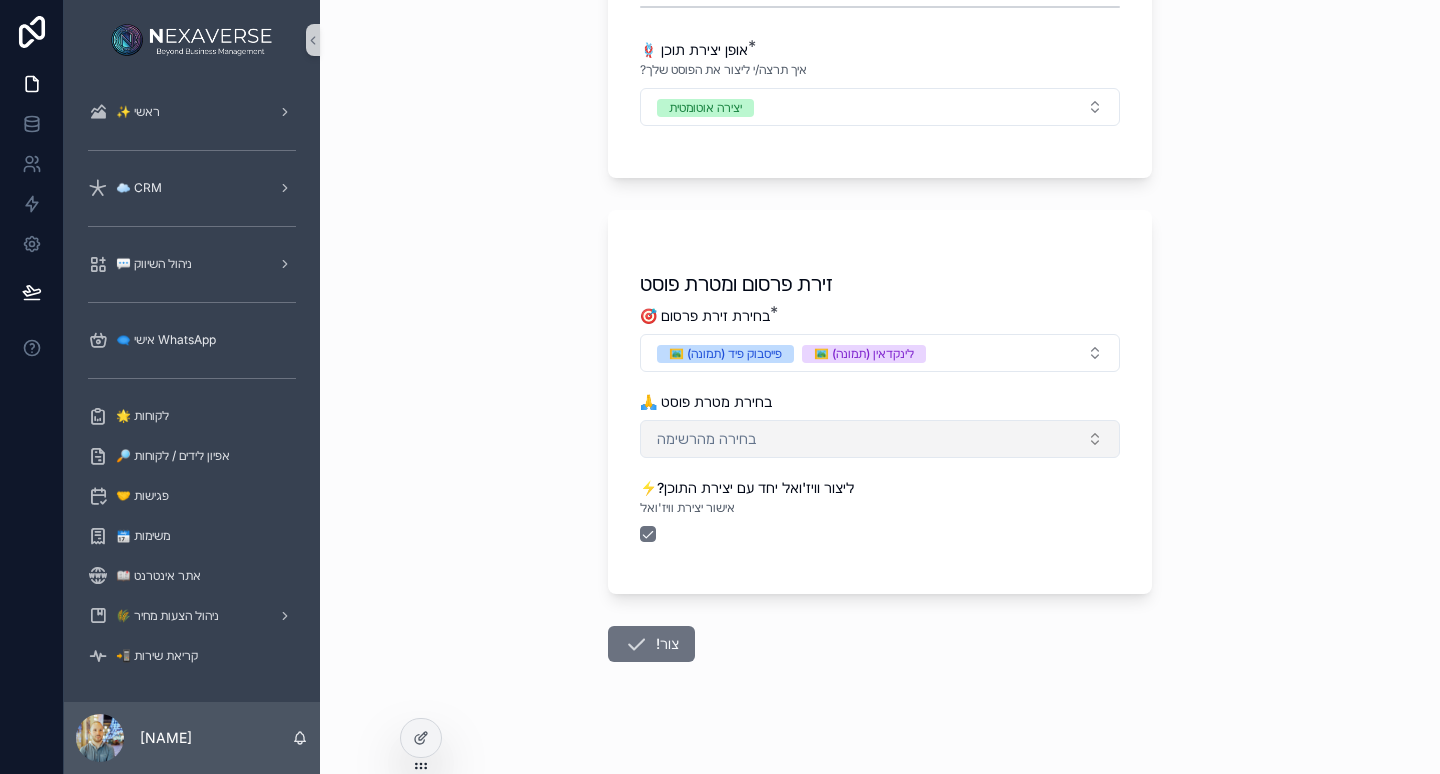click on "בחירה מהרשימה" at bounding box center (880, 439) 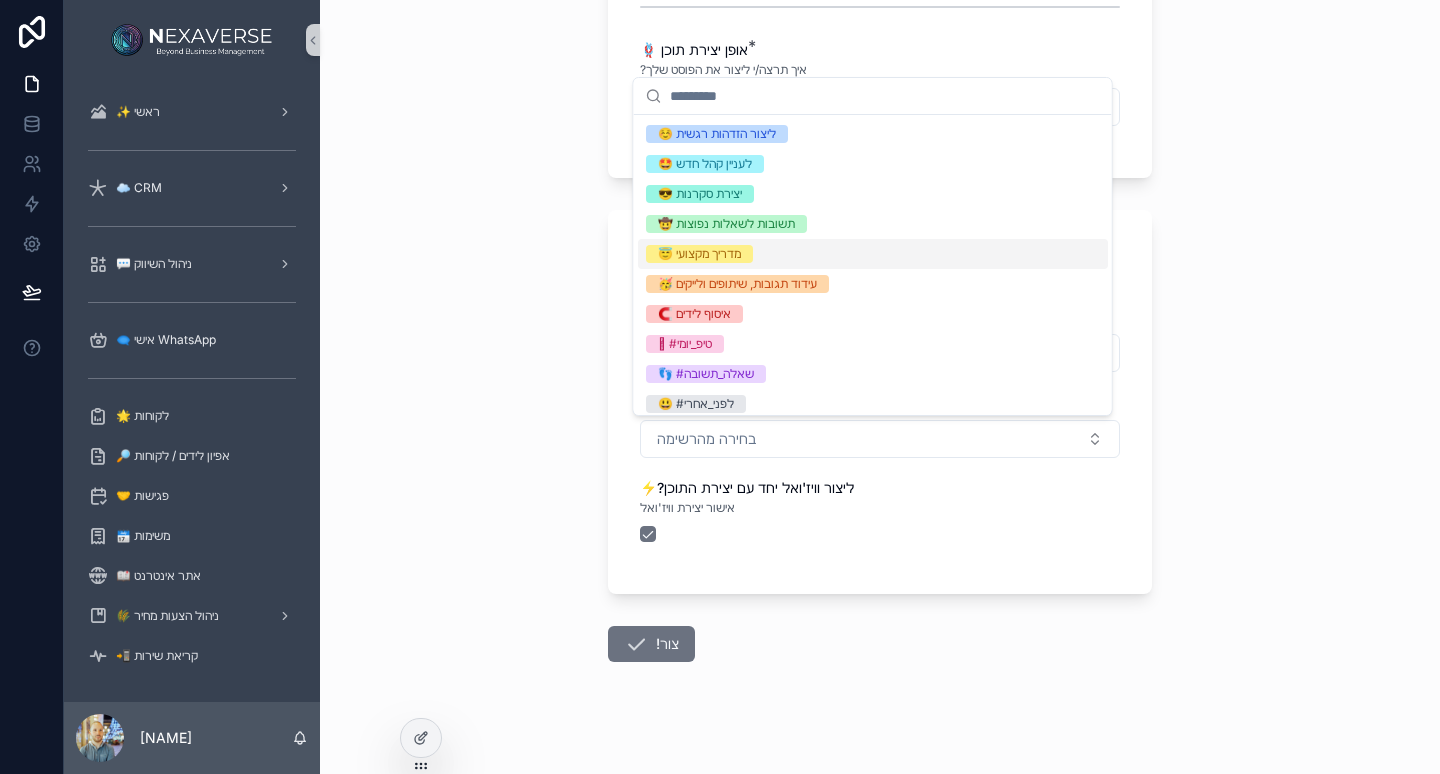 click on "😇 מדריך מקצועי" at bounding box center (873, 254) 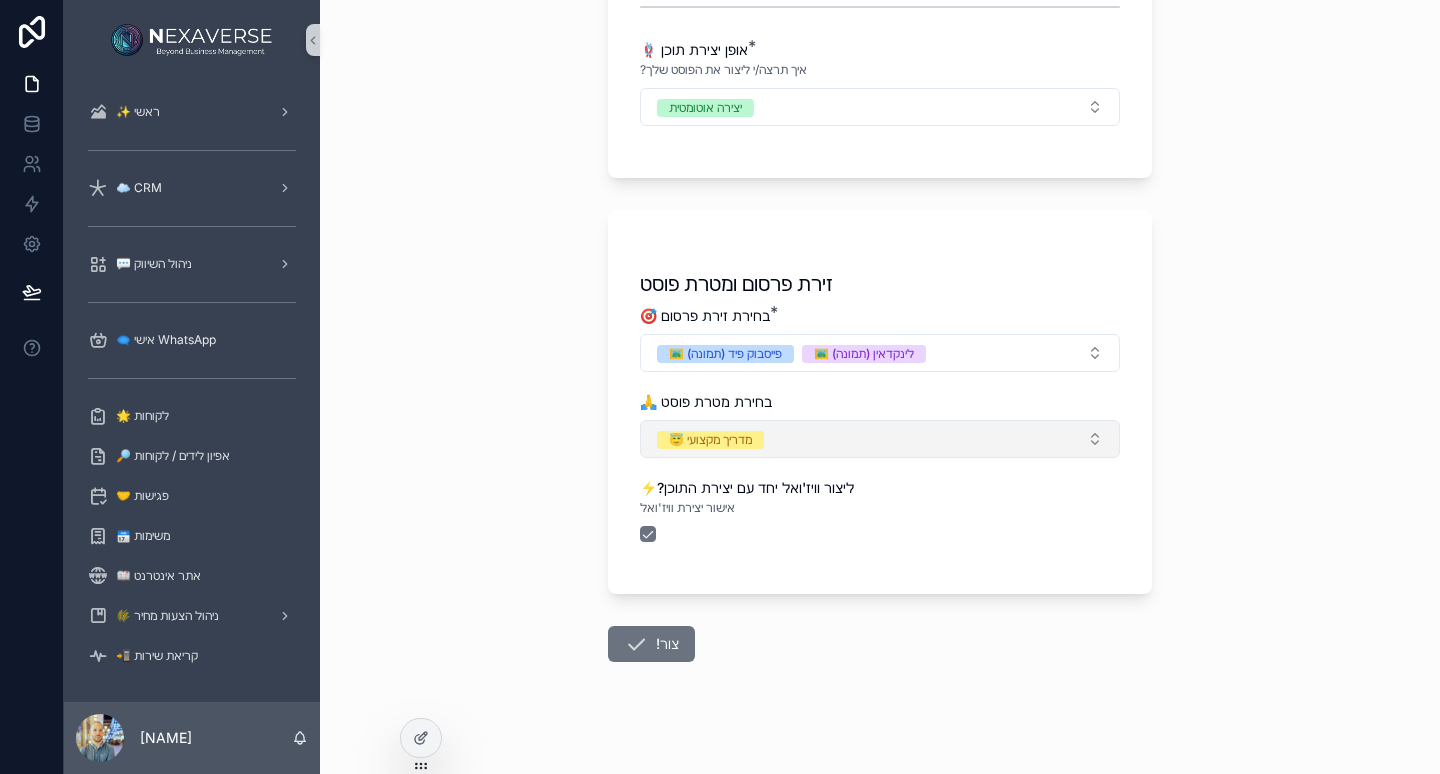 click on "😇 מדריך מקצועי" at bounding box center [880, 439] 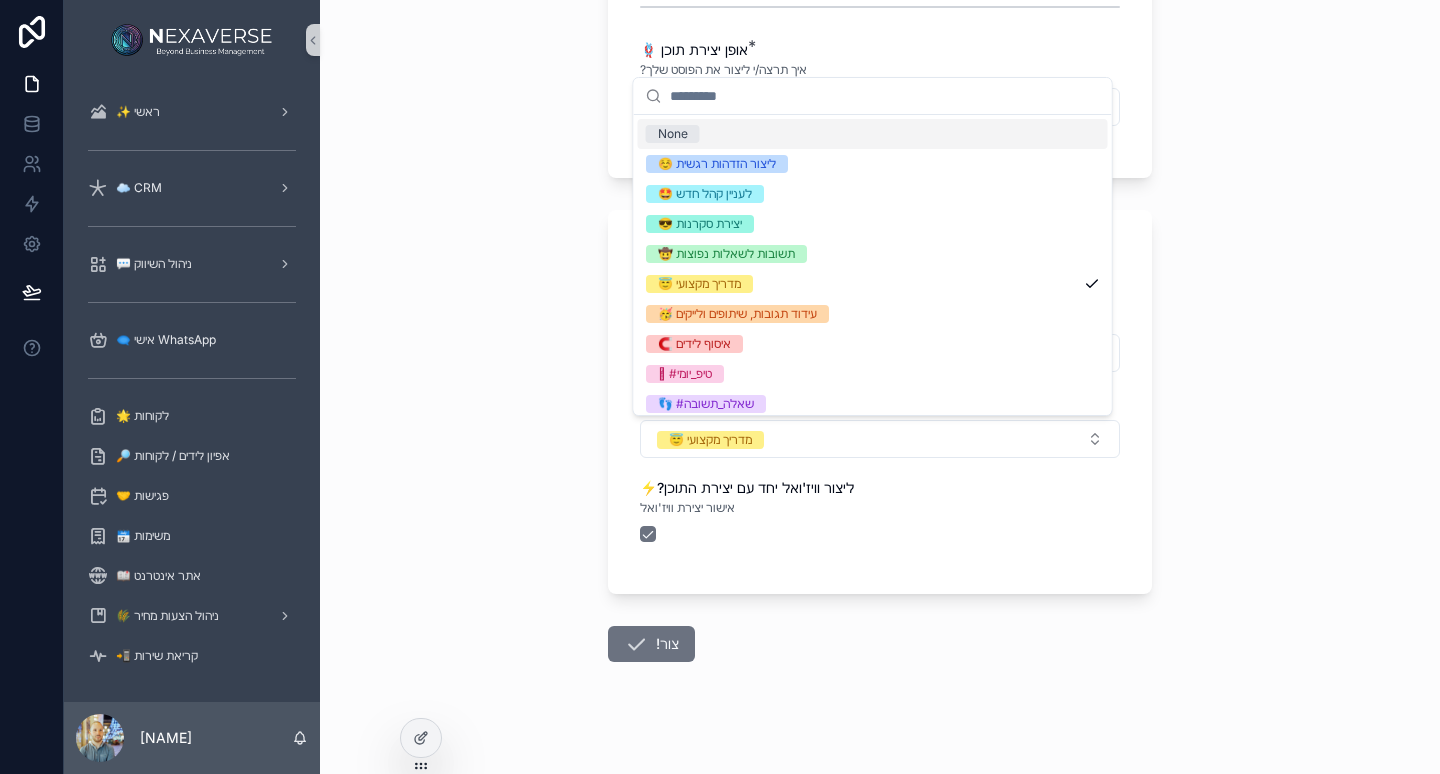 click on "**********" at bounding box center [880, 387] 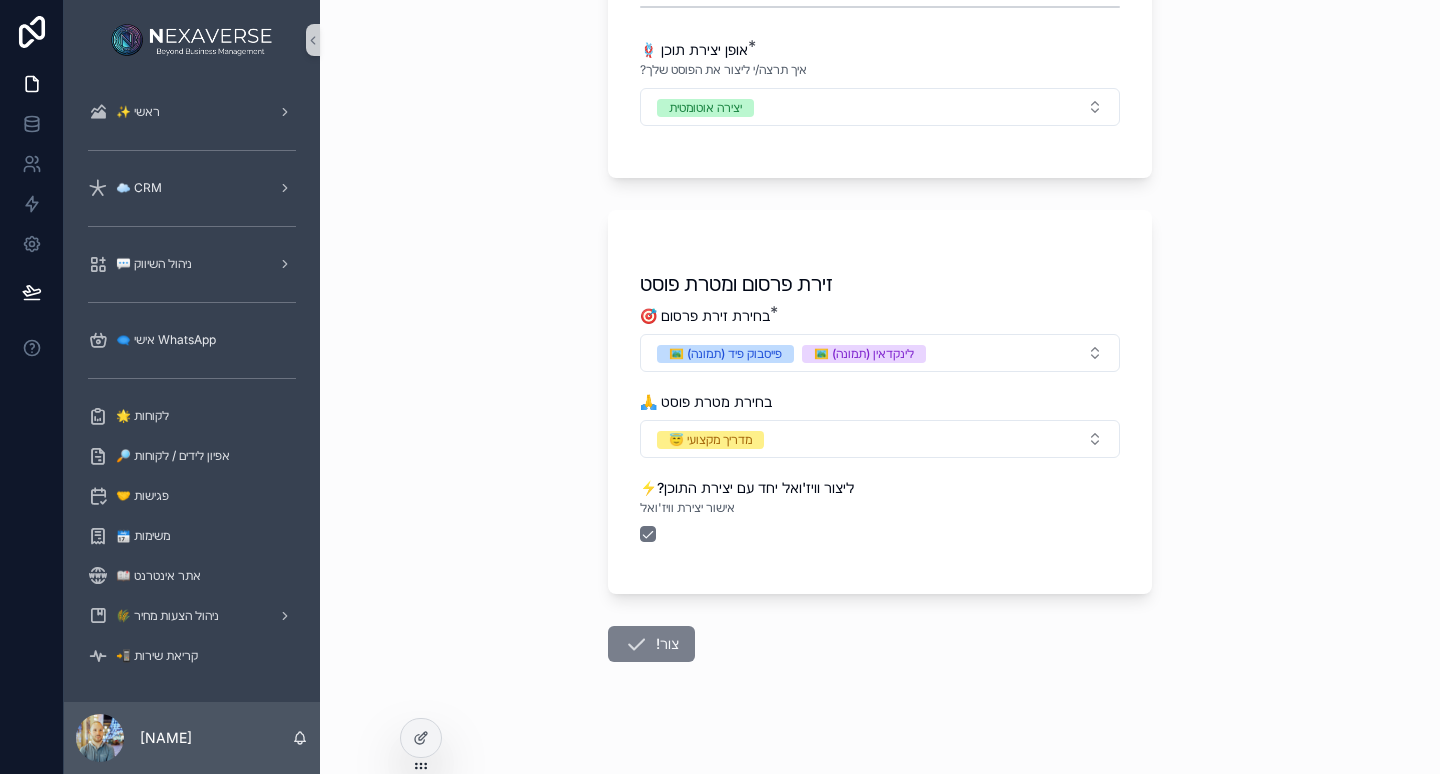 click on "!צור" at bounding box center (651, 644) 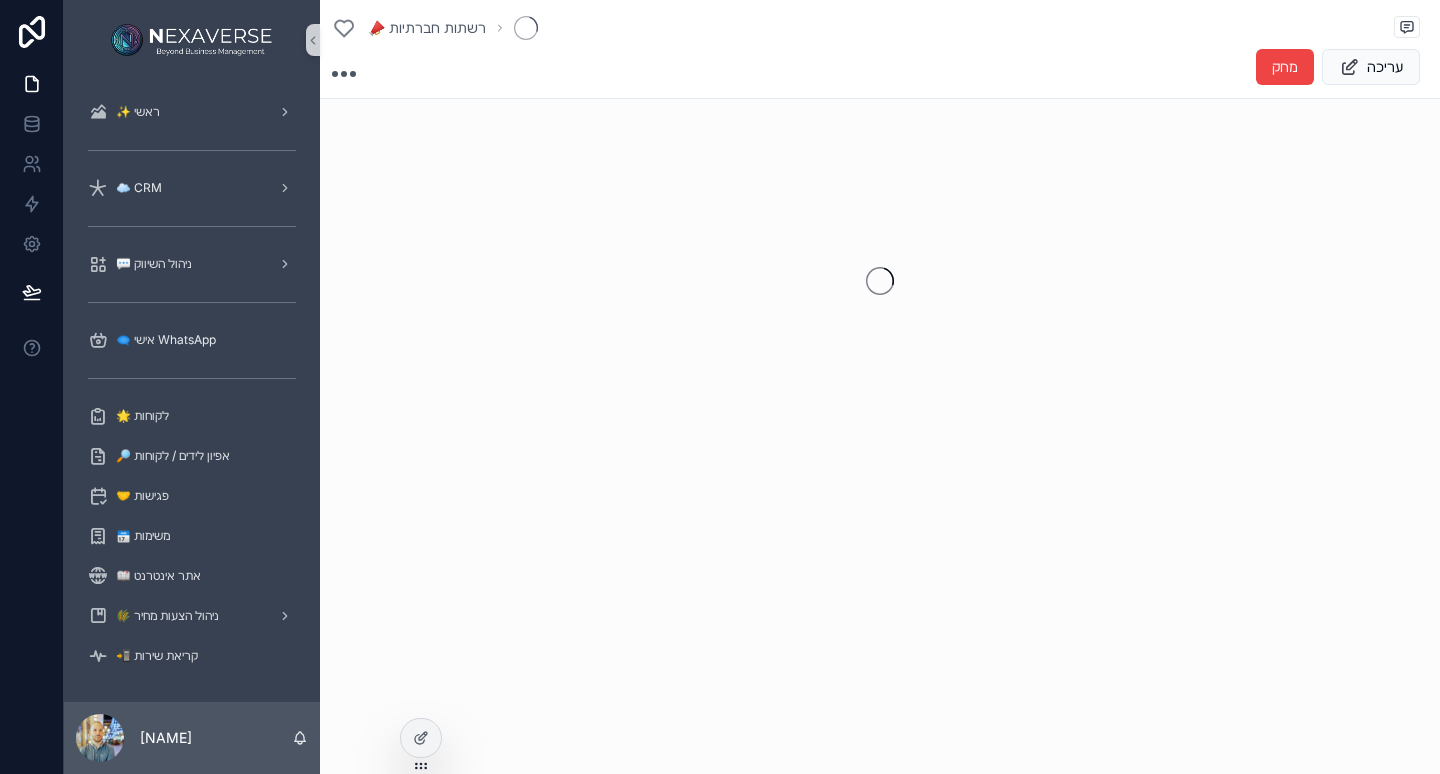 scroll, scrollTop: 0, scrollLeft: 0, axis: both 